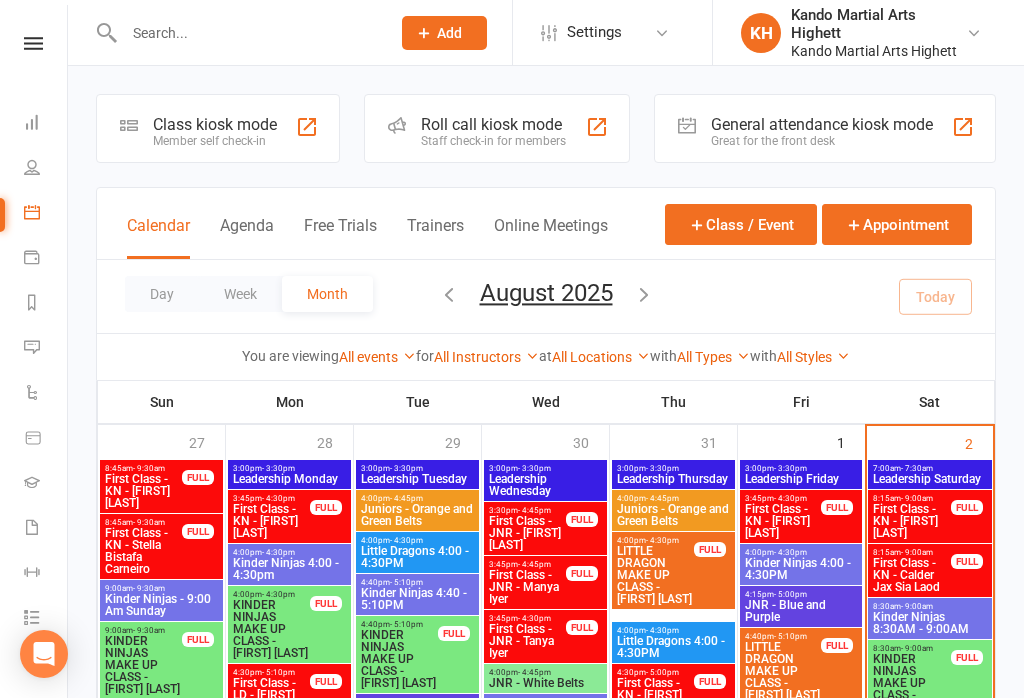 scroll, scrollTop: 371, scrollLeft: 0, axis: vertical 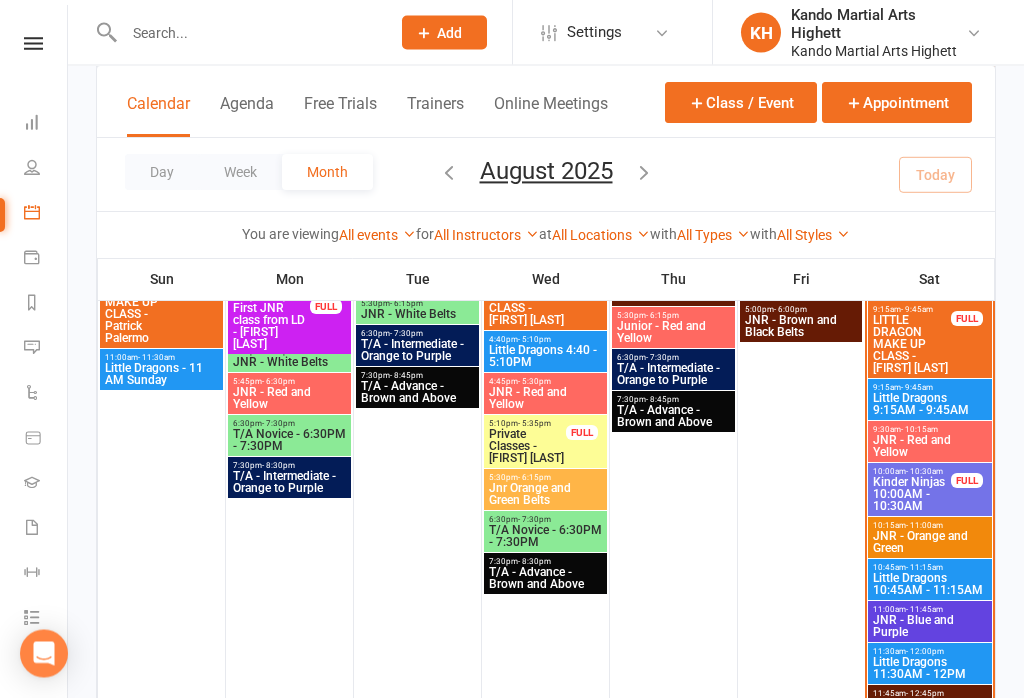 click on "9:30am  - 10:15am JNR - Red and Yellow" at bounding box center (930, 442) 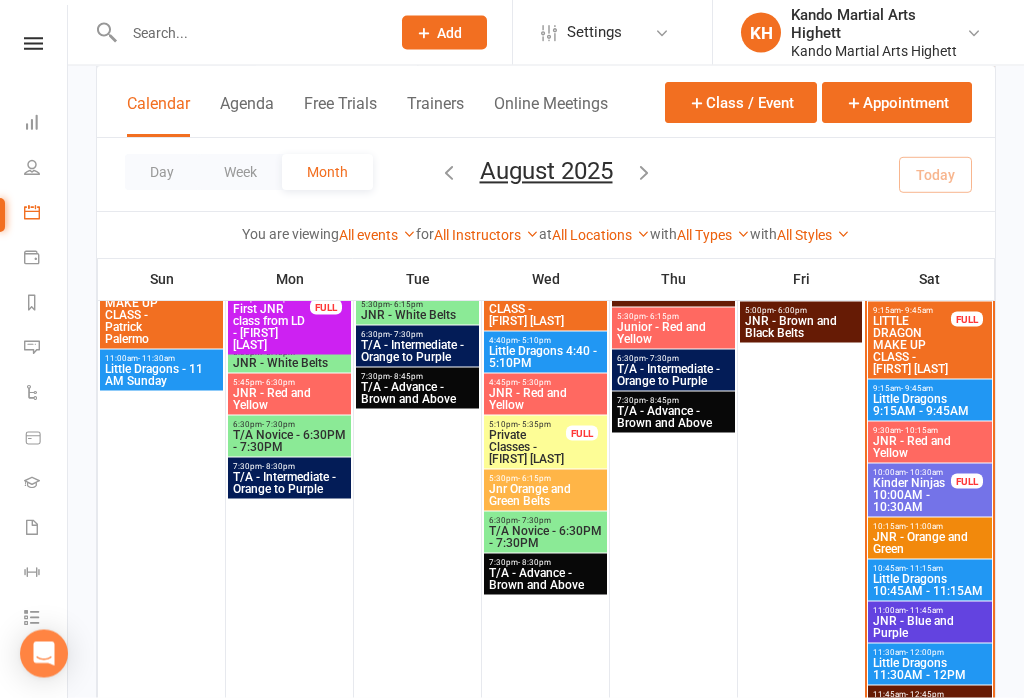 scroll, scrollTop: 537, scrollLeft: 0, axis: vertical 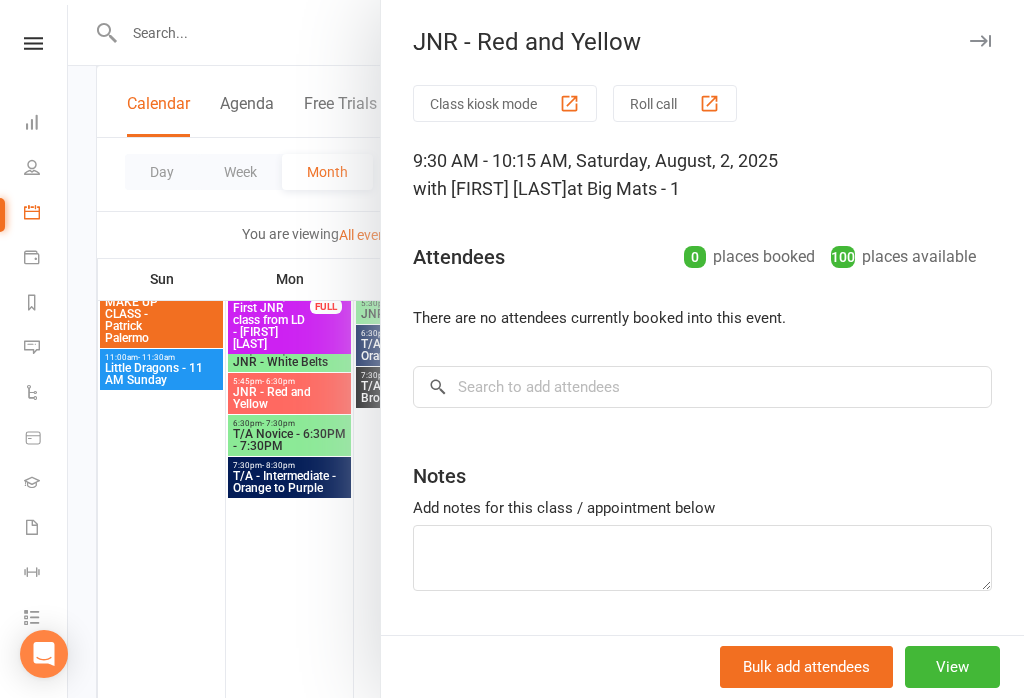 click on "Roll call" at bounding box center [675, 103] 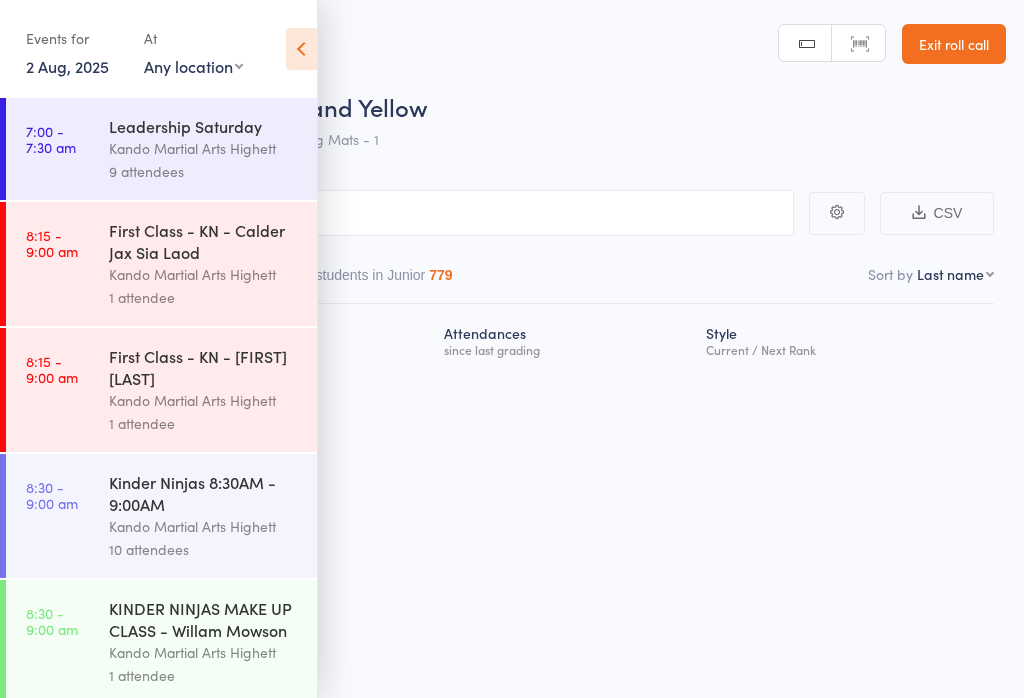 scroll, scrollTop: 0, scrollLeft: 0, axis: both 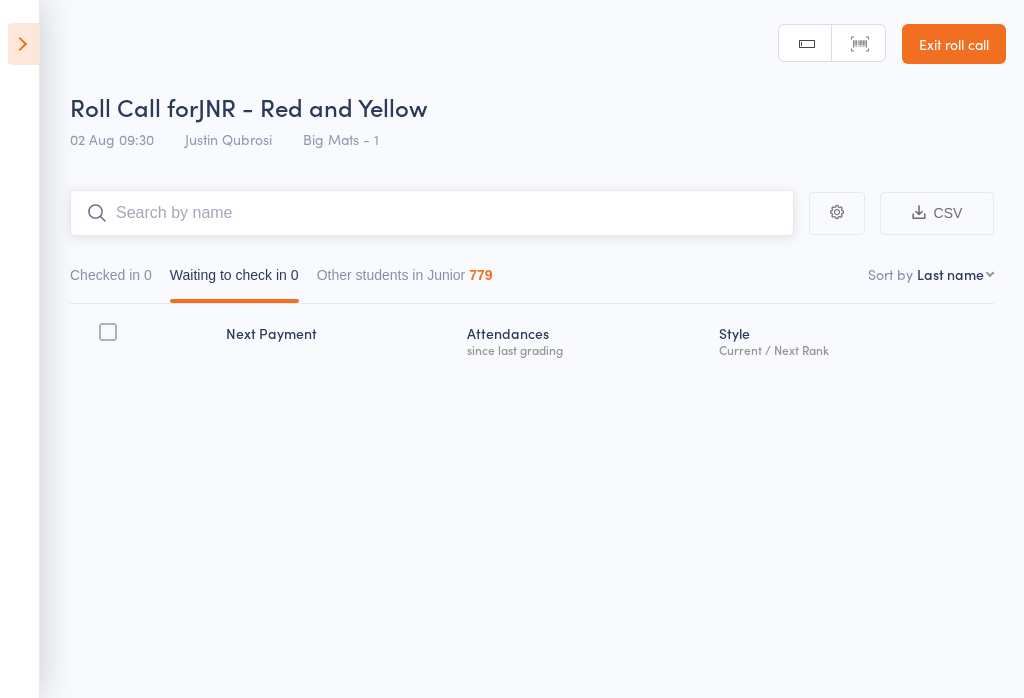 click at bounding box center [432, 213] 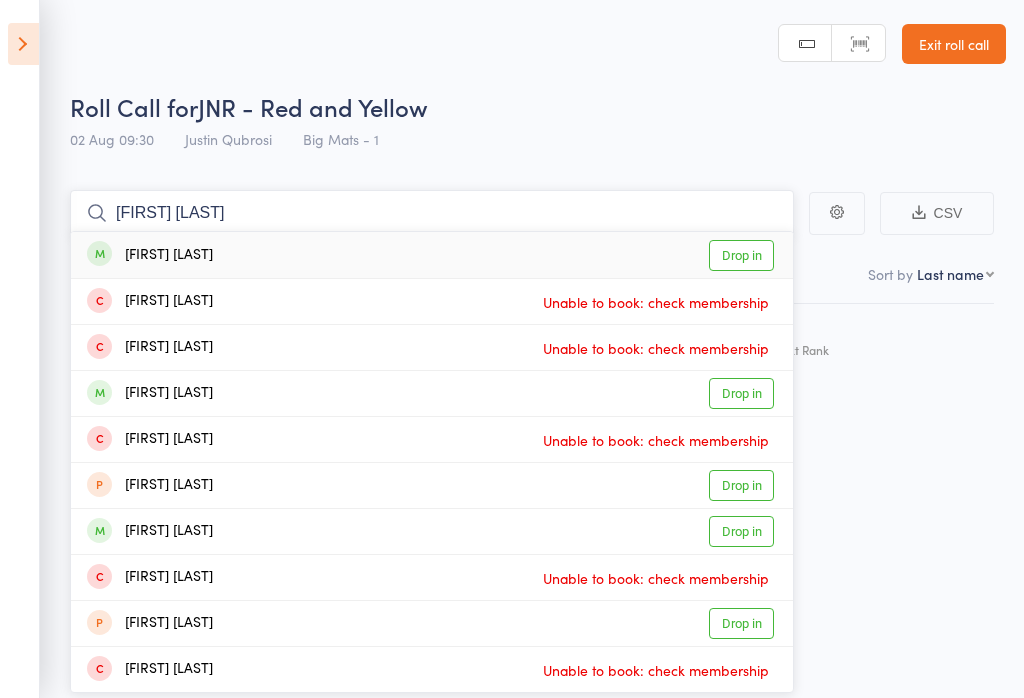 type on "[FIRST] [LAST]" 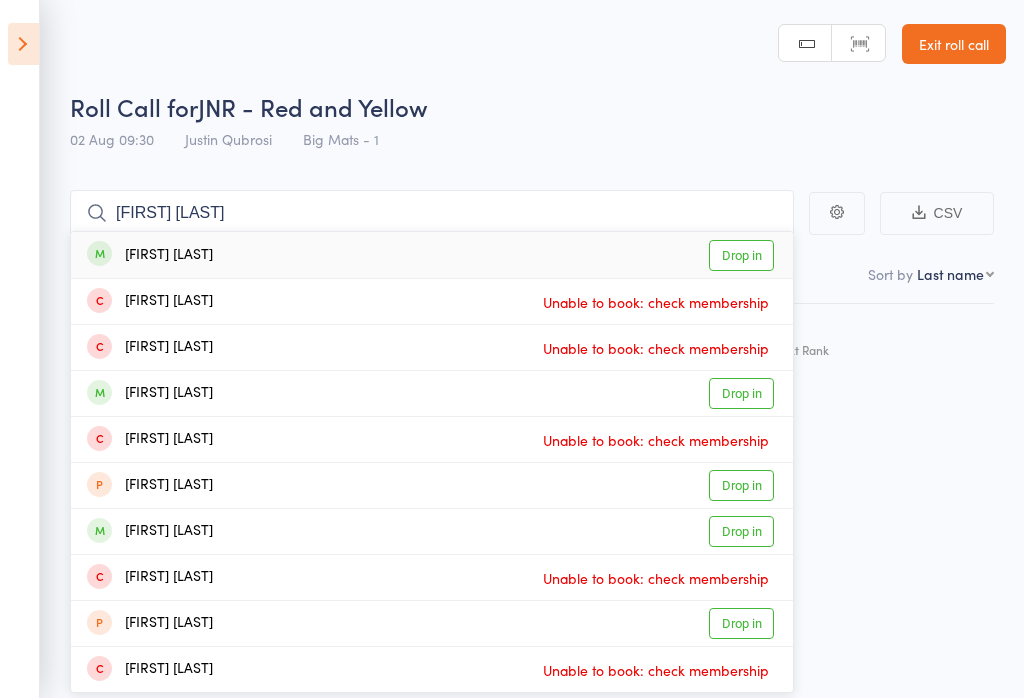 click on "Drop in" at bounding box center [741, 255] 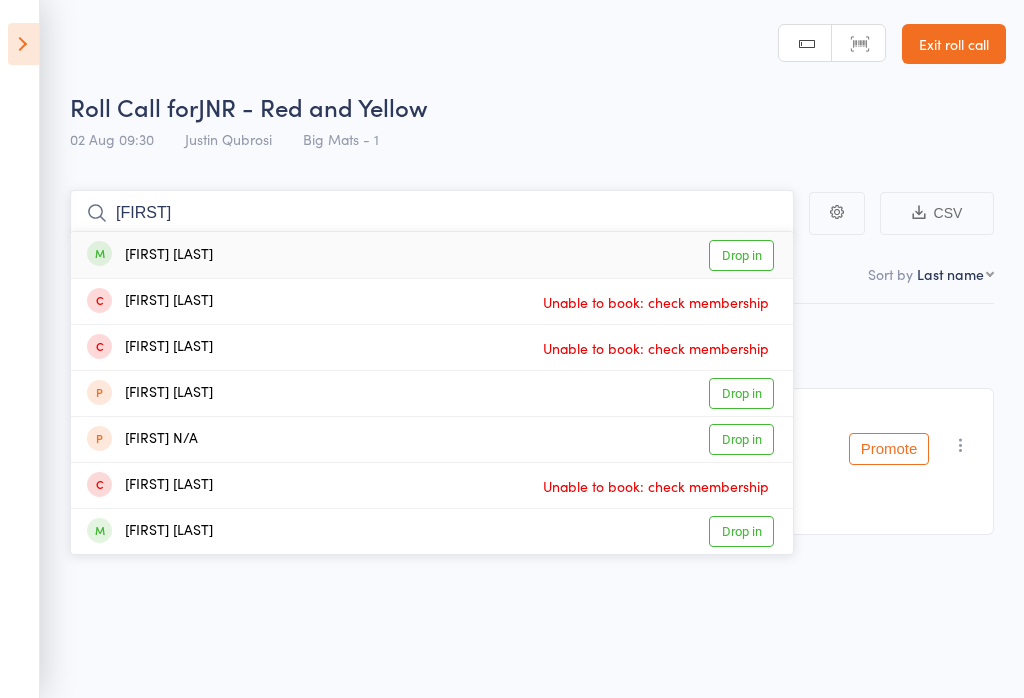 type on "[FIRST]" 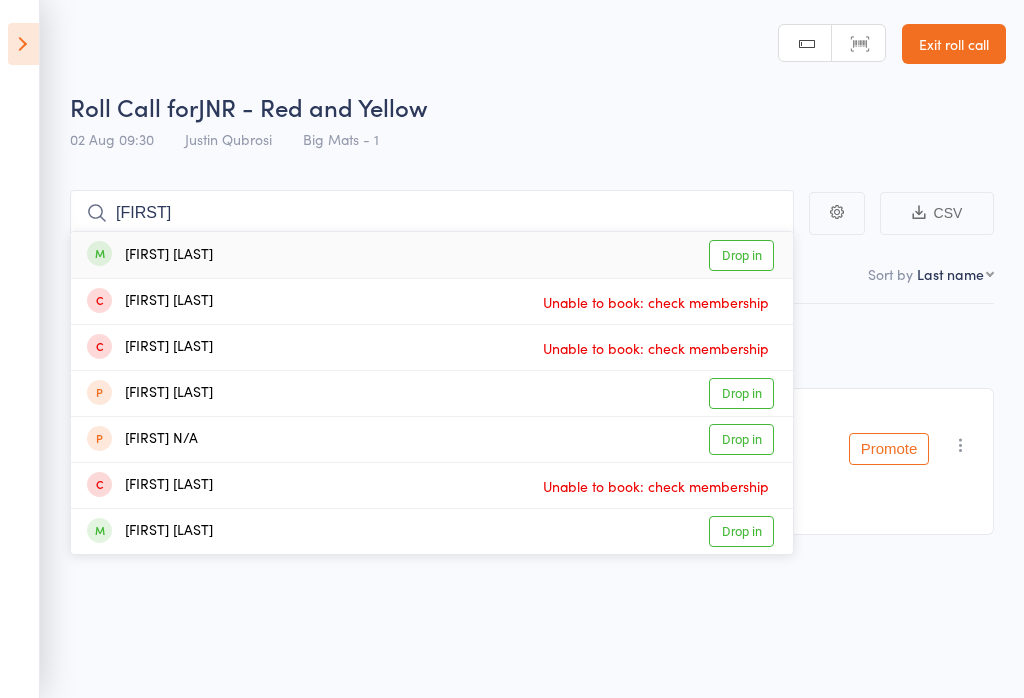 click on "Drop in" at bounding box center (741, 255) 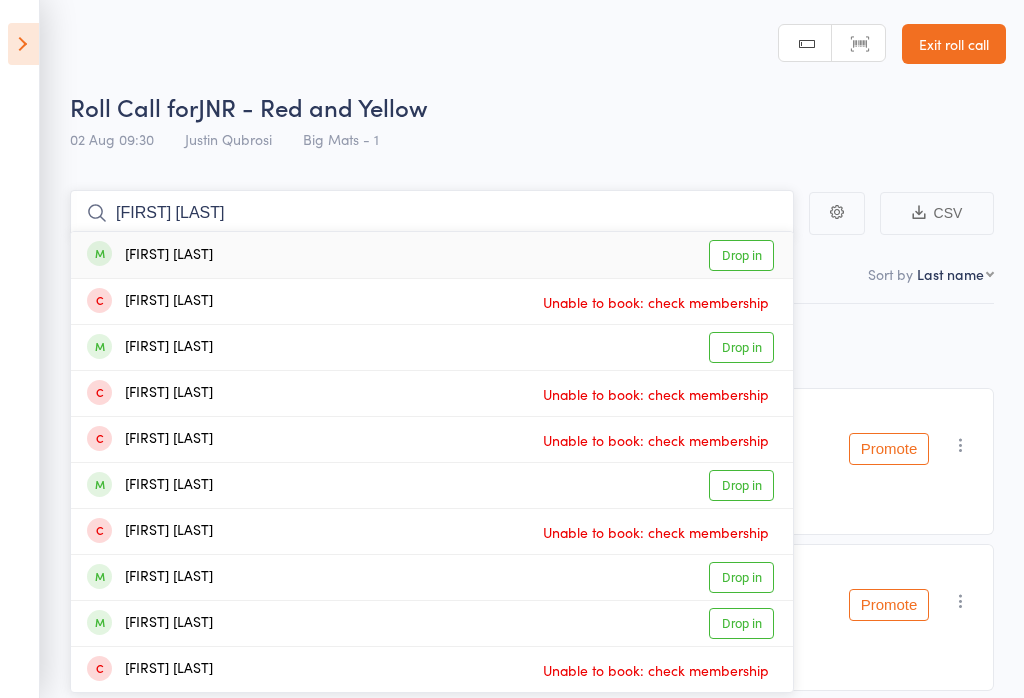 type on "[FIRST] [LAST]" 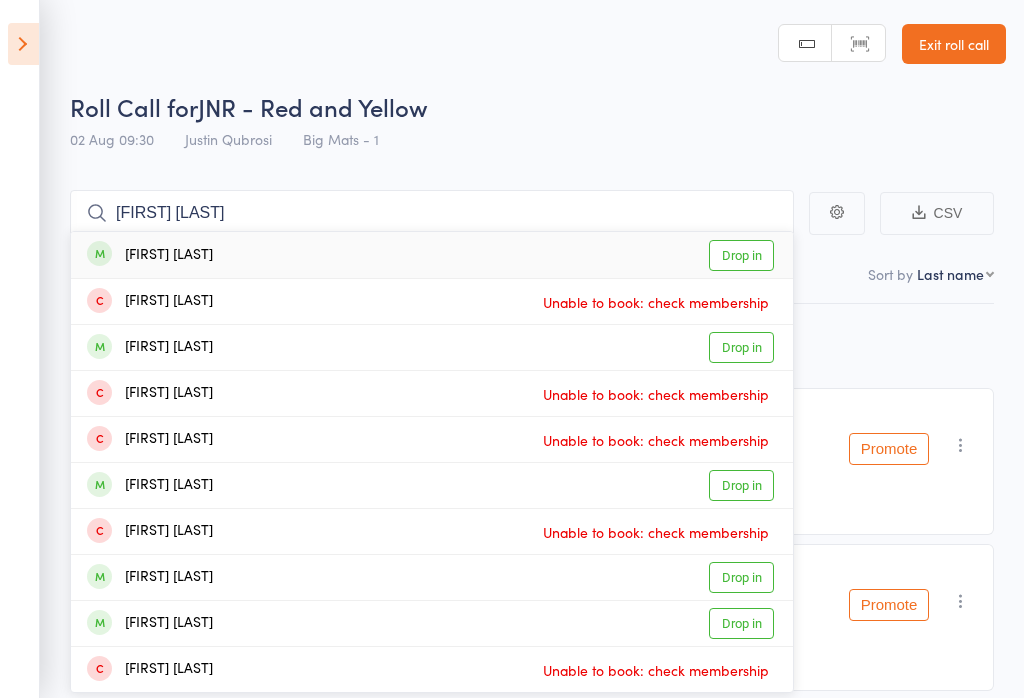 click on "Drop in" at bounding box center (741, 255) 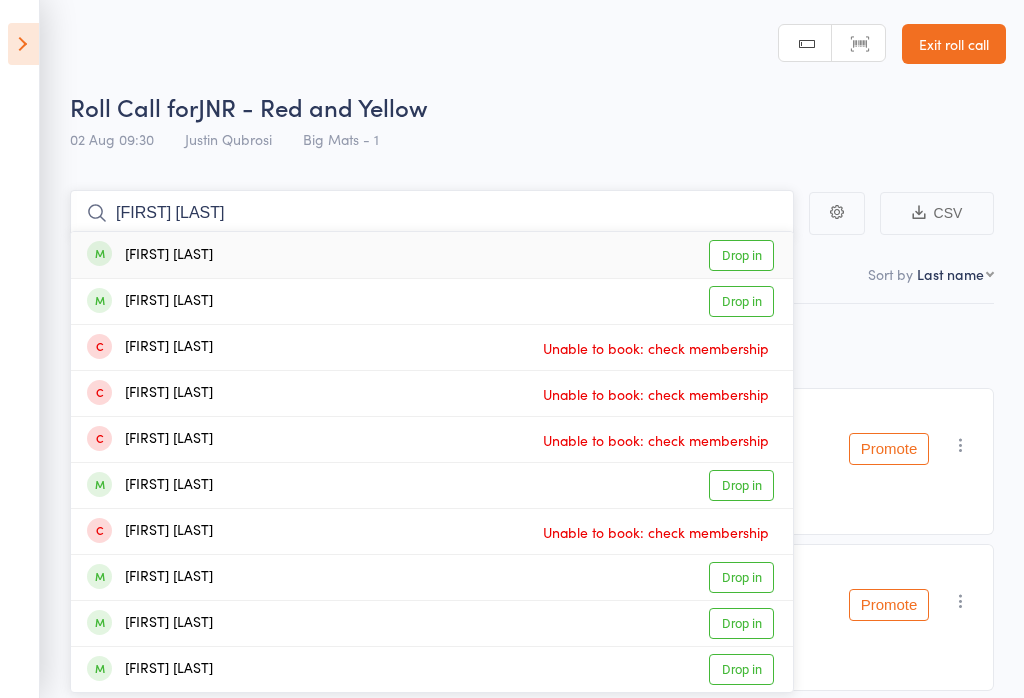 type on "[FIRST] [LAST]" 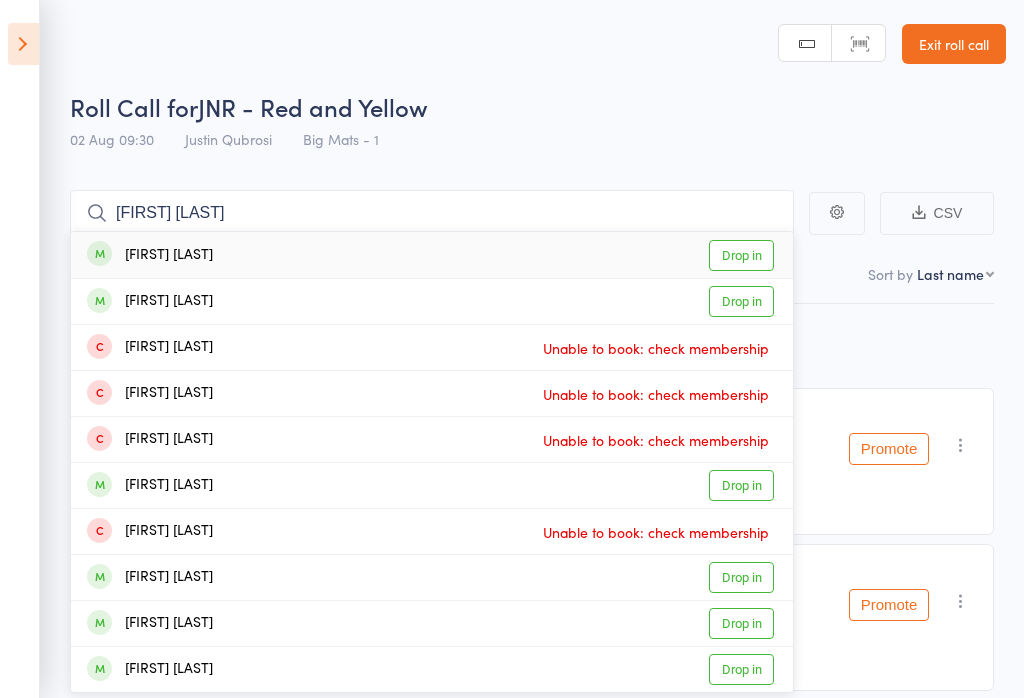 click on "Drop in" at bounding box center (741, 255) 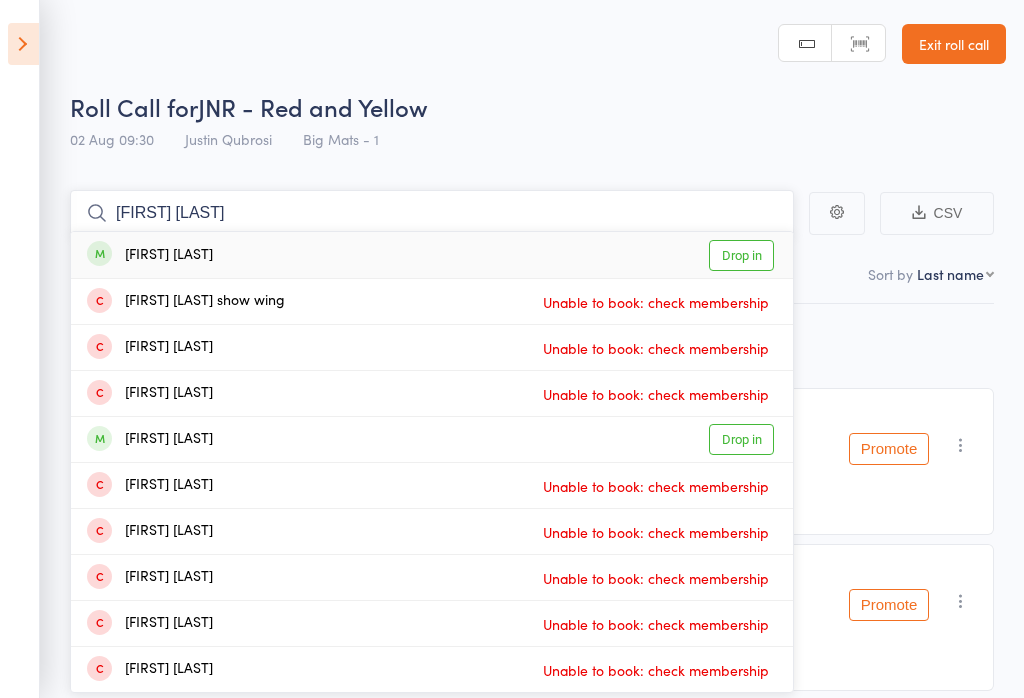 type on "[FIRST] [LAST]" 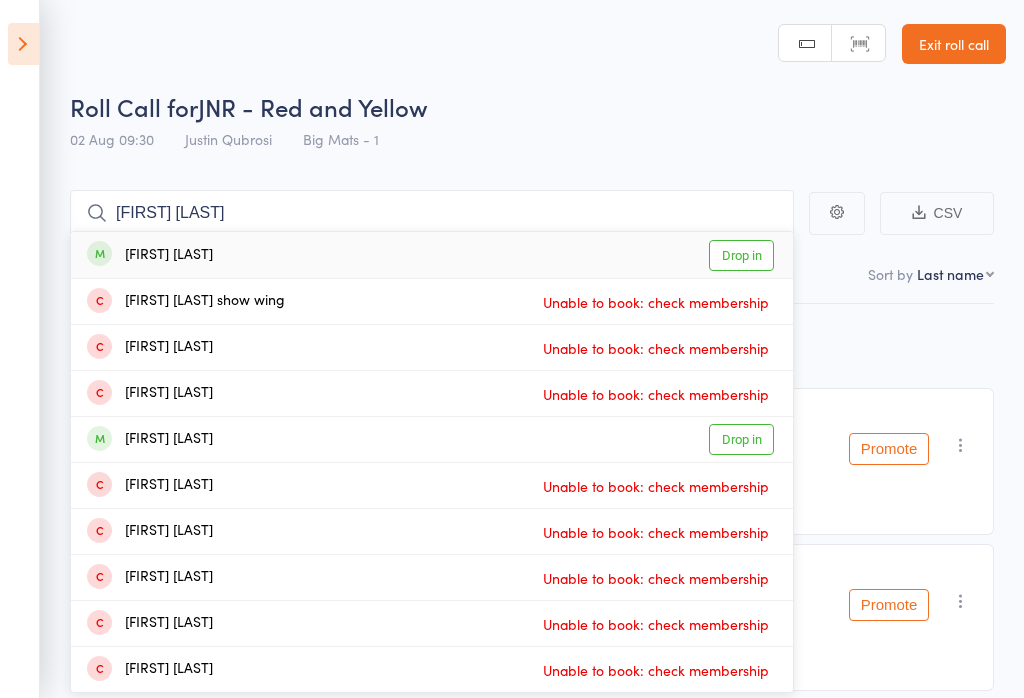 click on "Drop in" at bounding box center (741, 255) 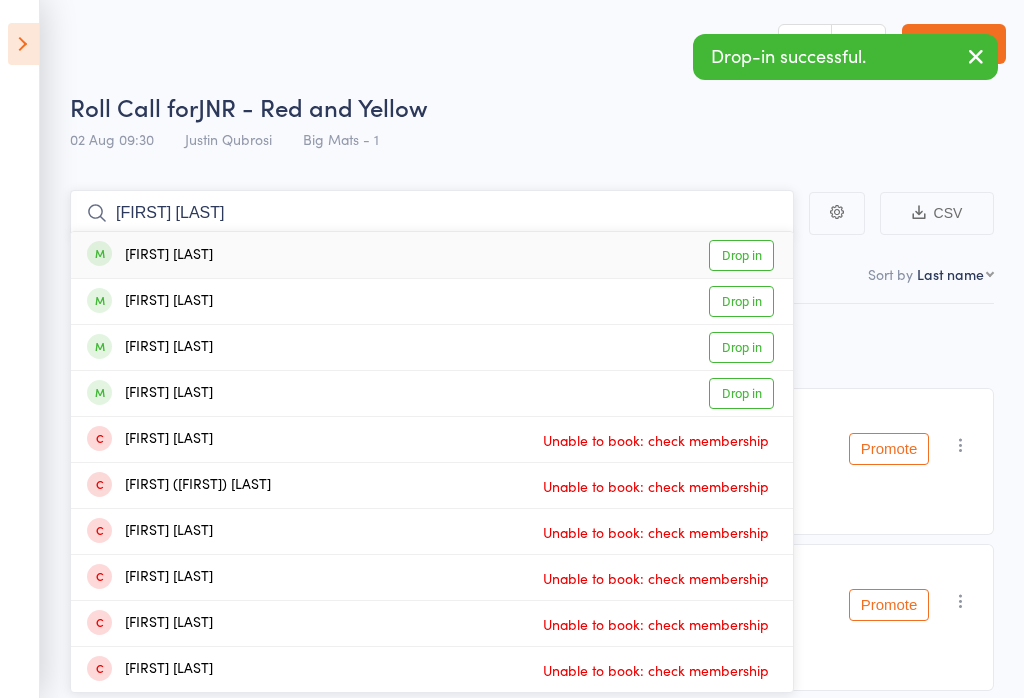 type on "[FIRST] [LAST]" 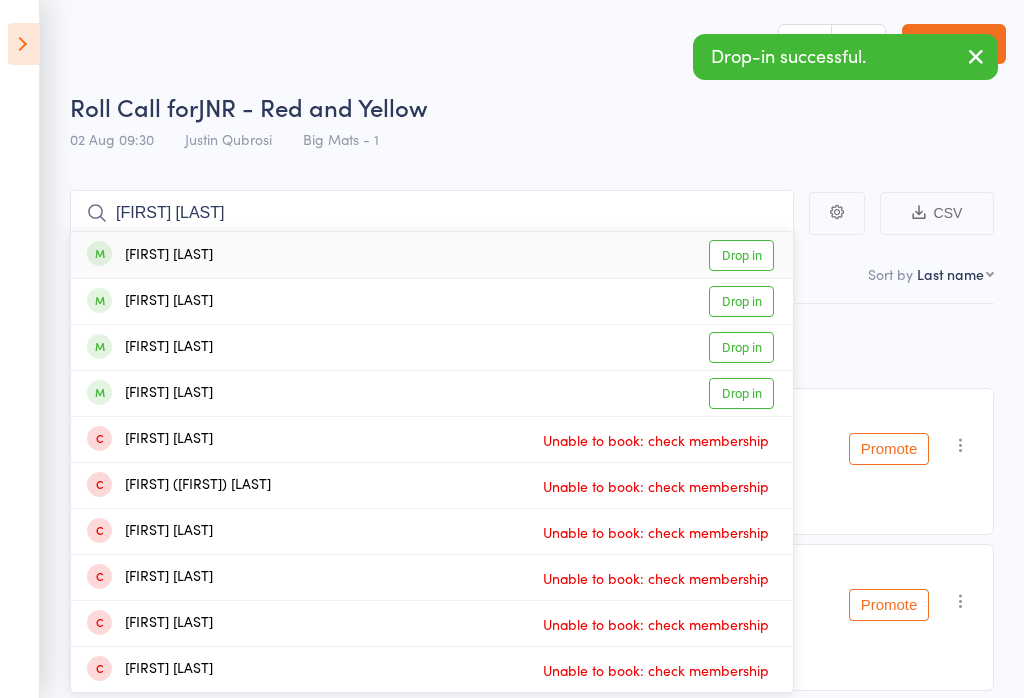 click on "Drop in" at bounding box center [741, 255] 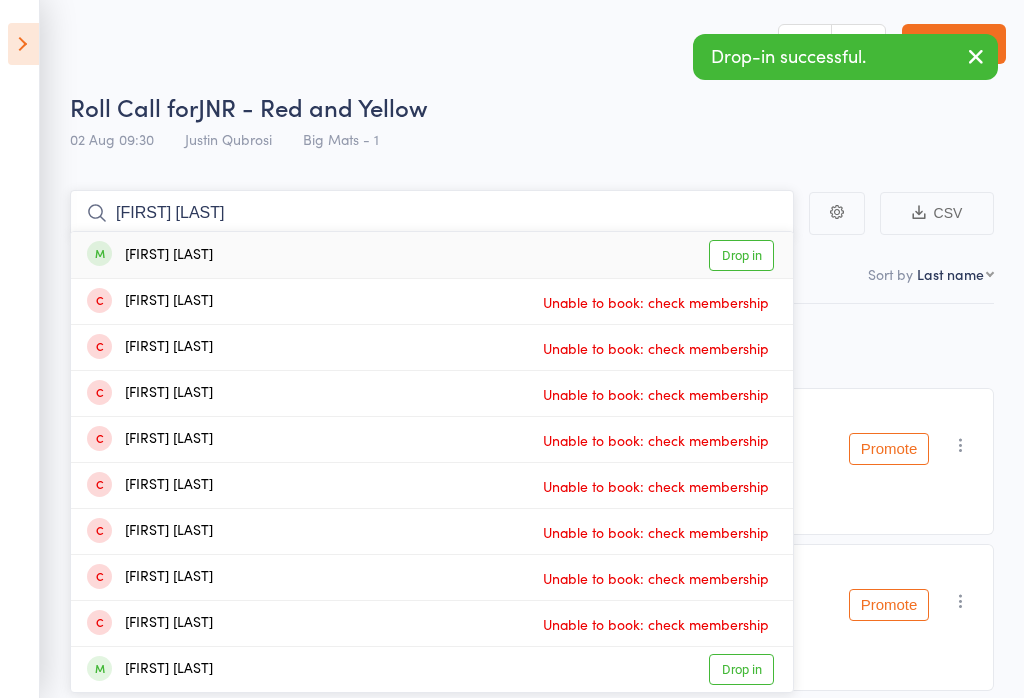 type on "[FIRST] [LAST]" 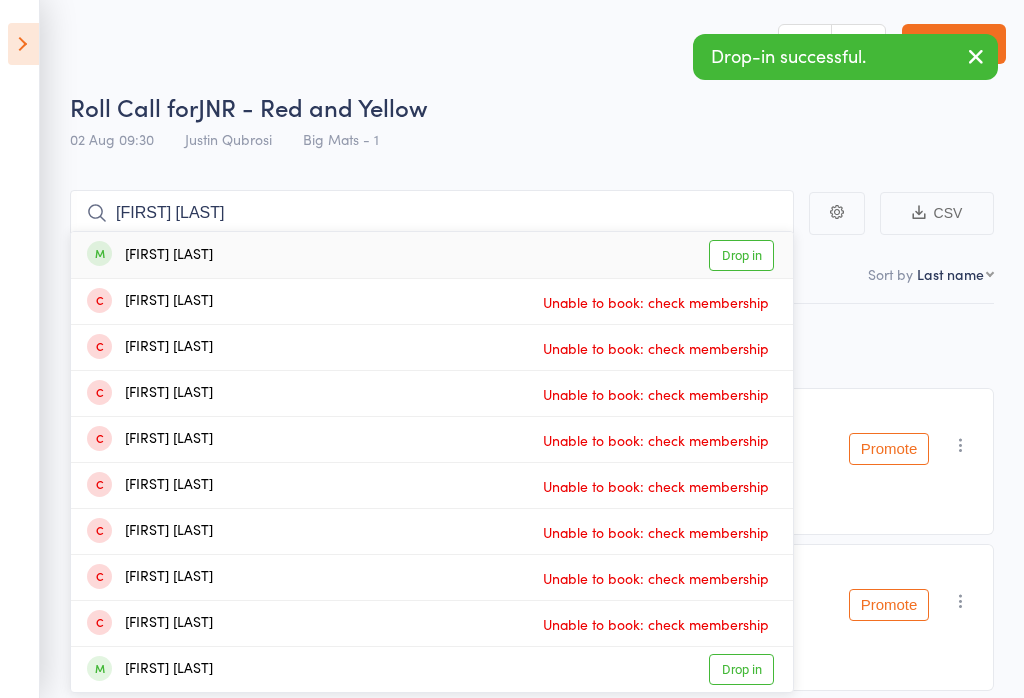 click on "Drop in" at bounding box center [741, 255] 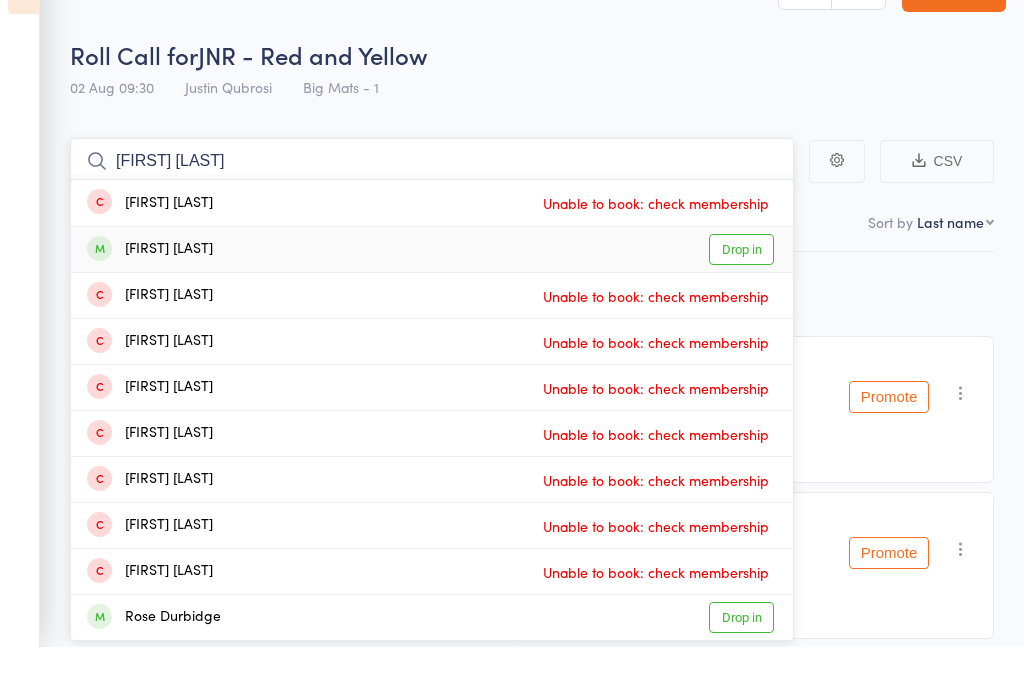 type on "[FIRST] [LAST]" 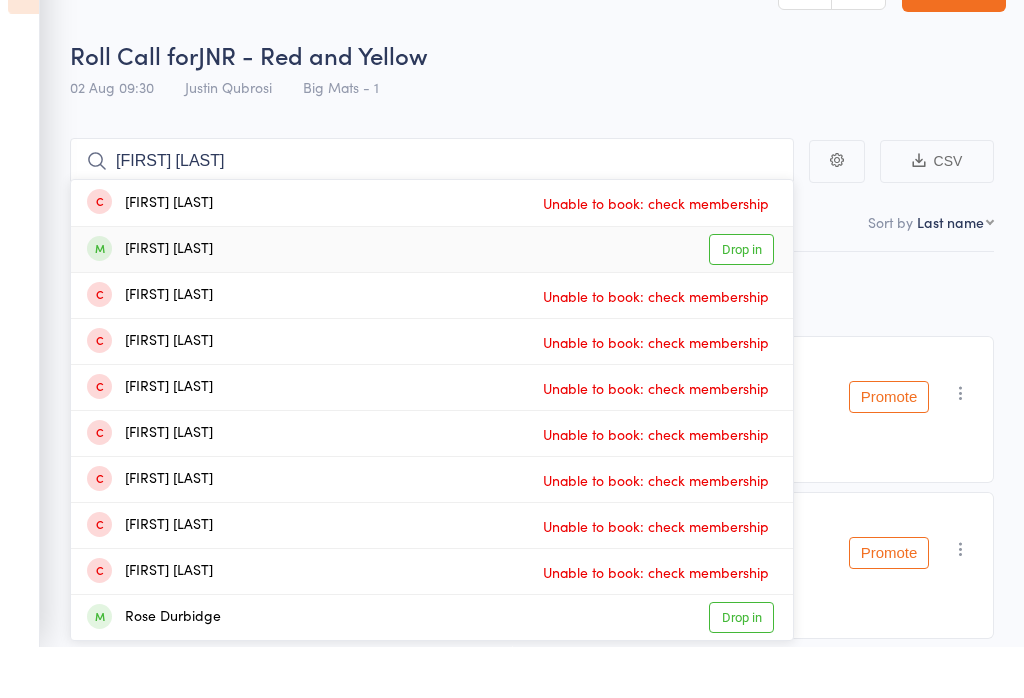 click on "Drop in" at bounding box center [741, 301] 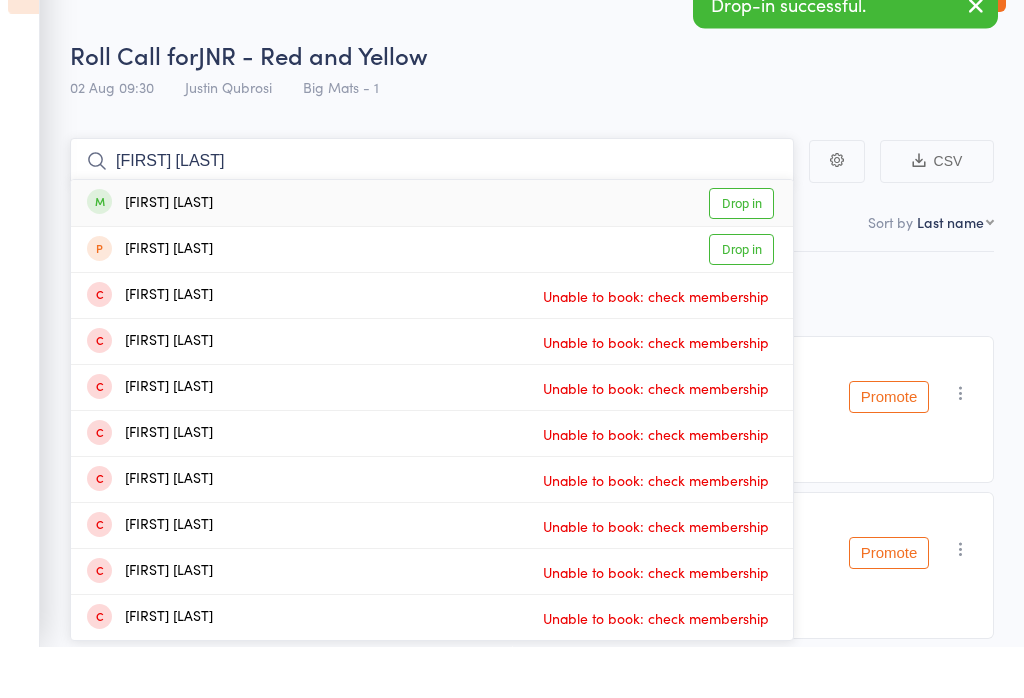 type on "[FIRST] [LAST]" 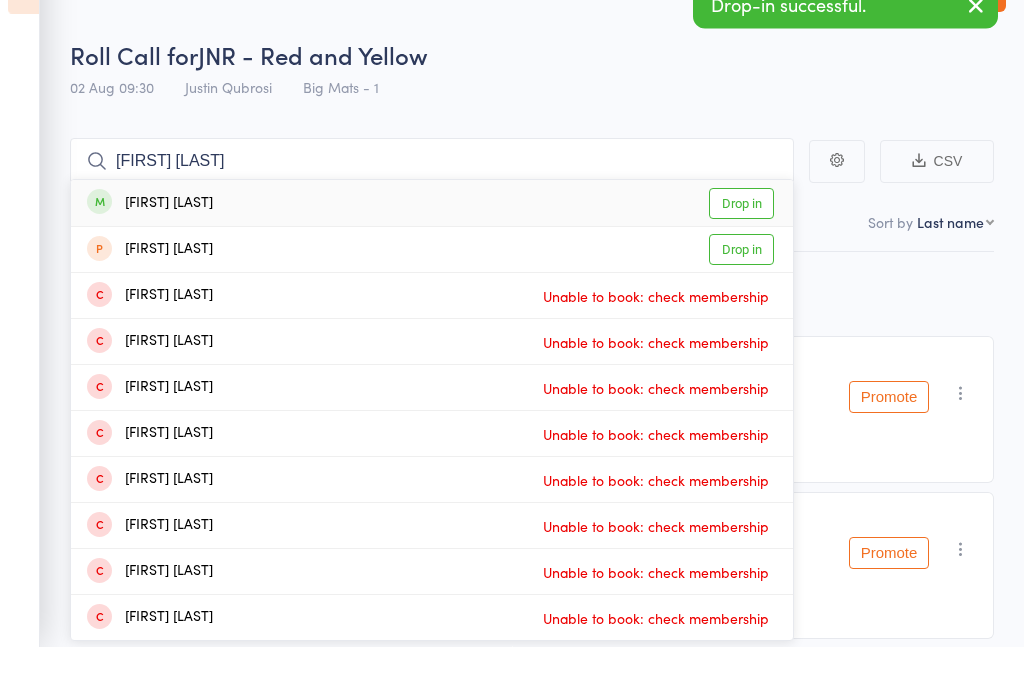 click on "Drop in" at bounding box center [741, 255] 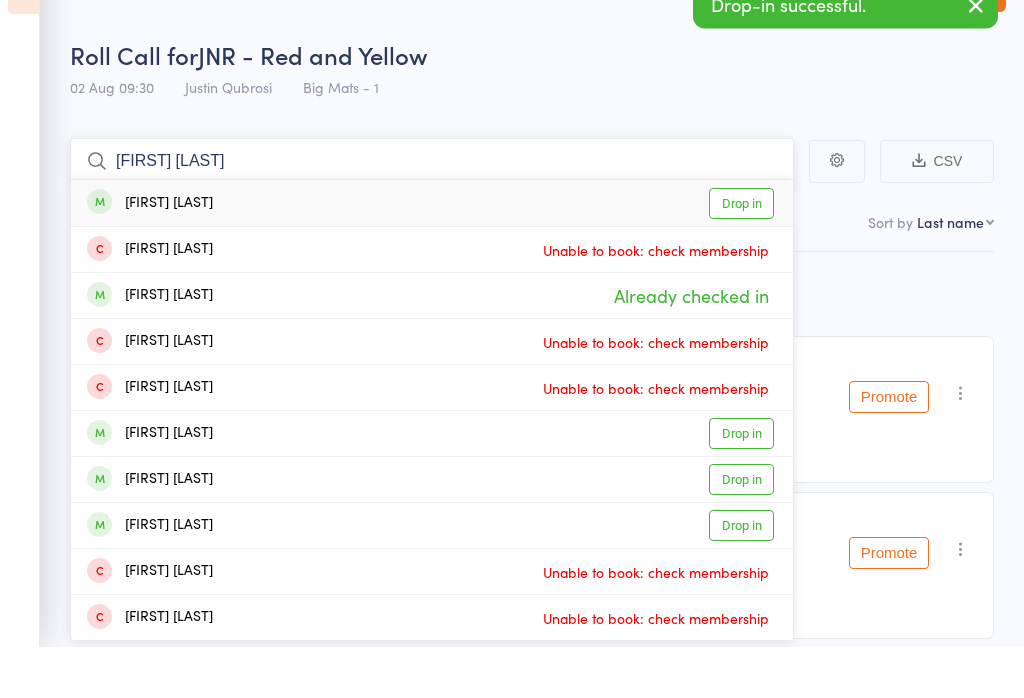 type on "[FIRST] [LAST]" 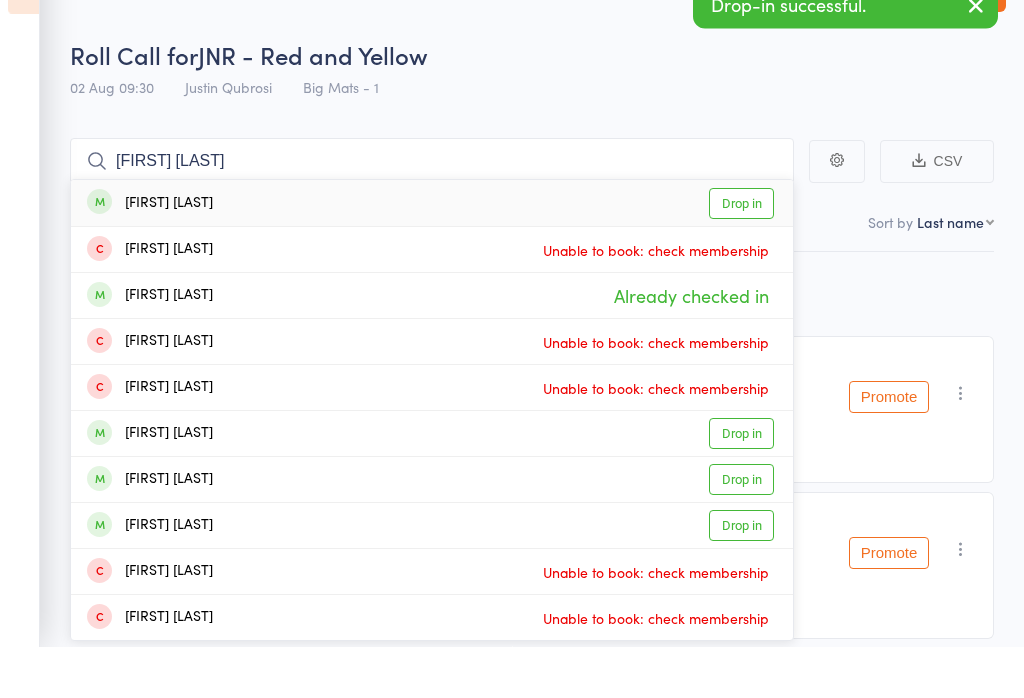 click on "Drop in" at bounding box center (741, 255) 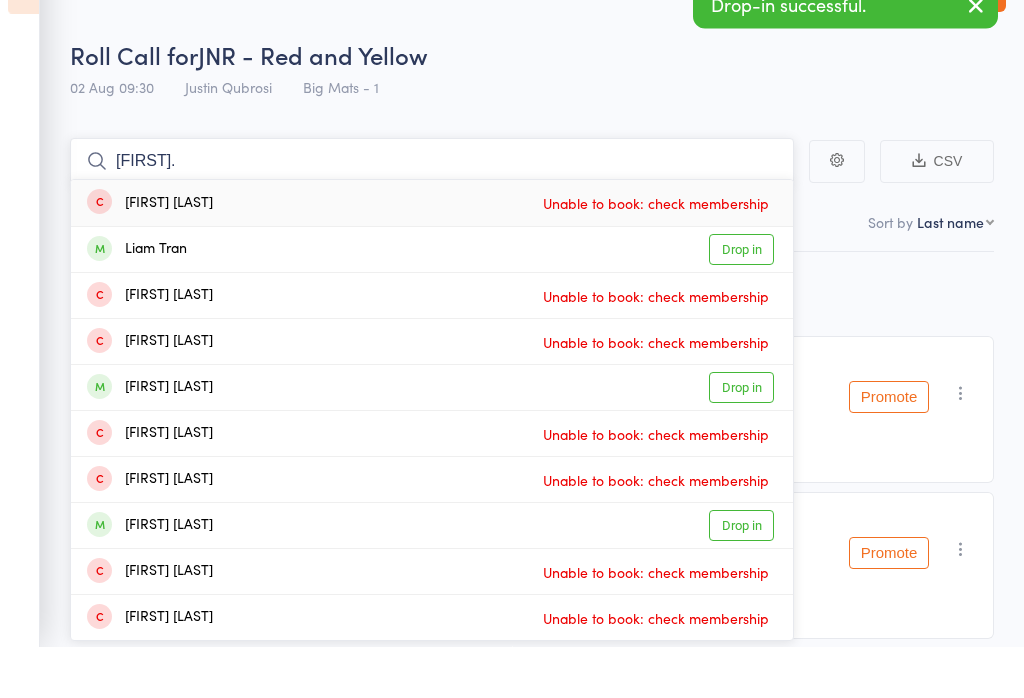 type on "[FIRST]." 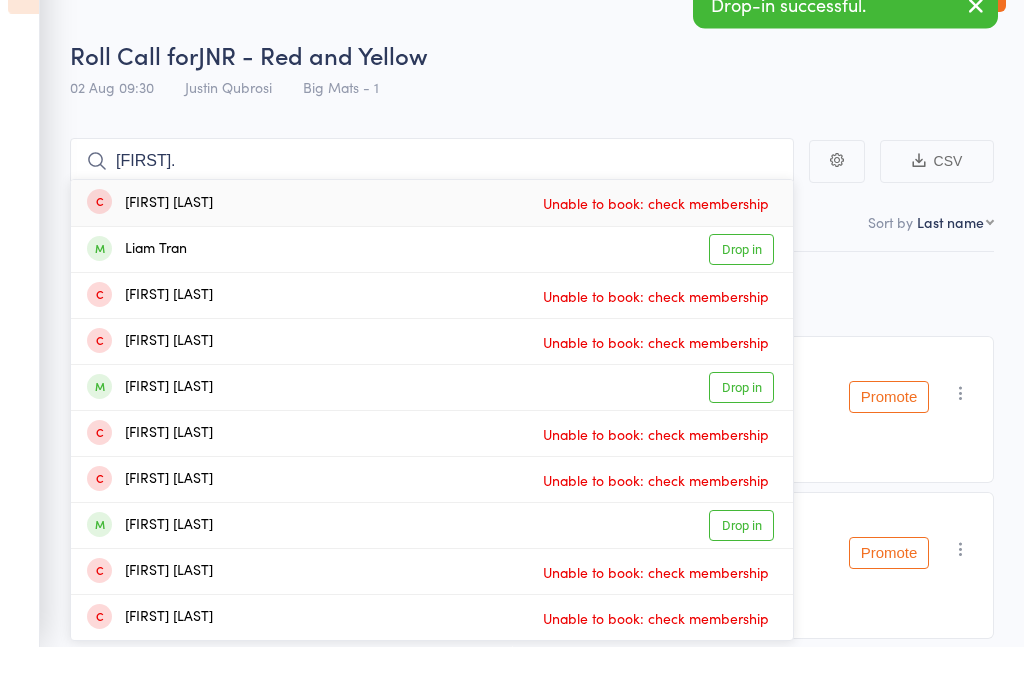 click on "Drop in" at bounding box center [741, 301] 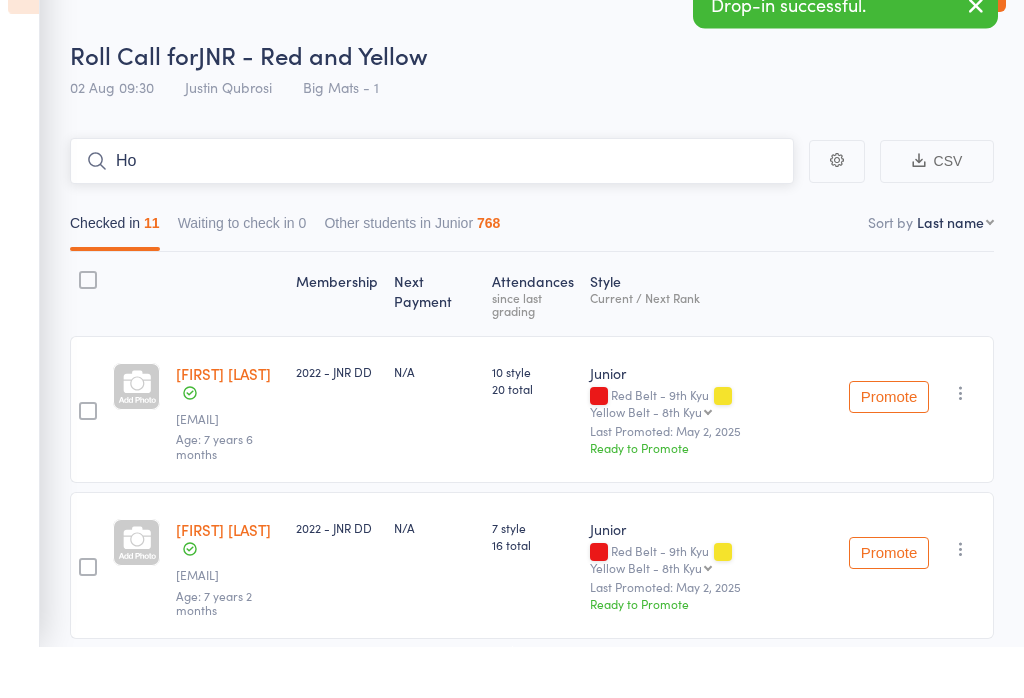 type on "H" 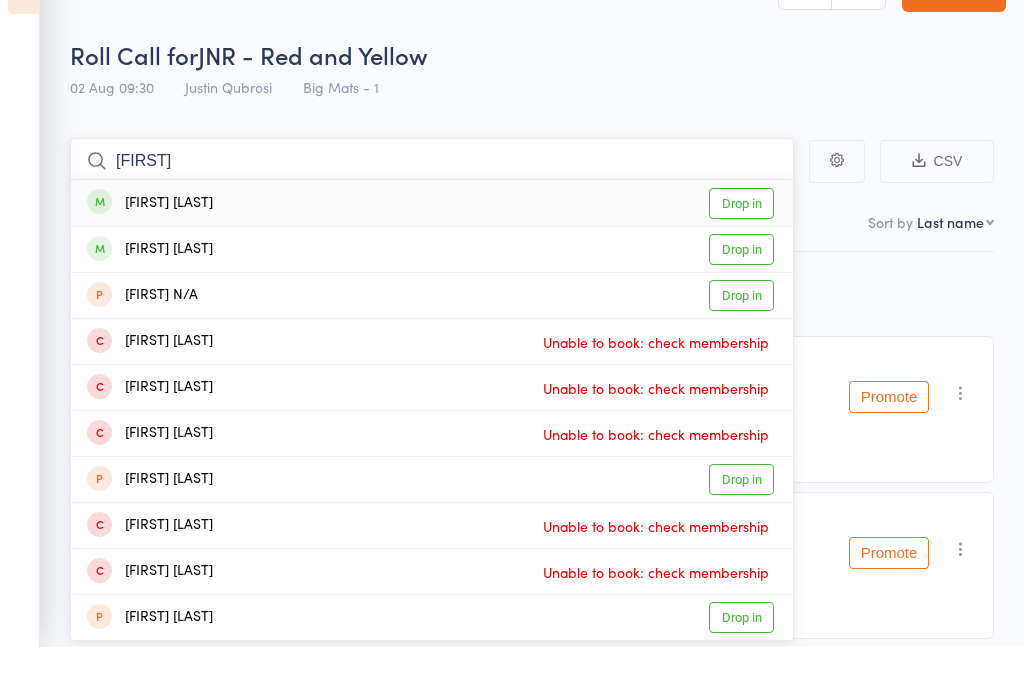 type on "[FIRST]" 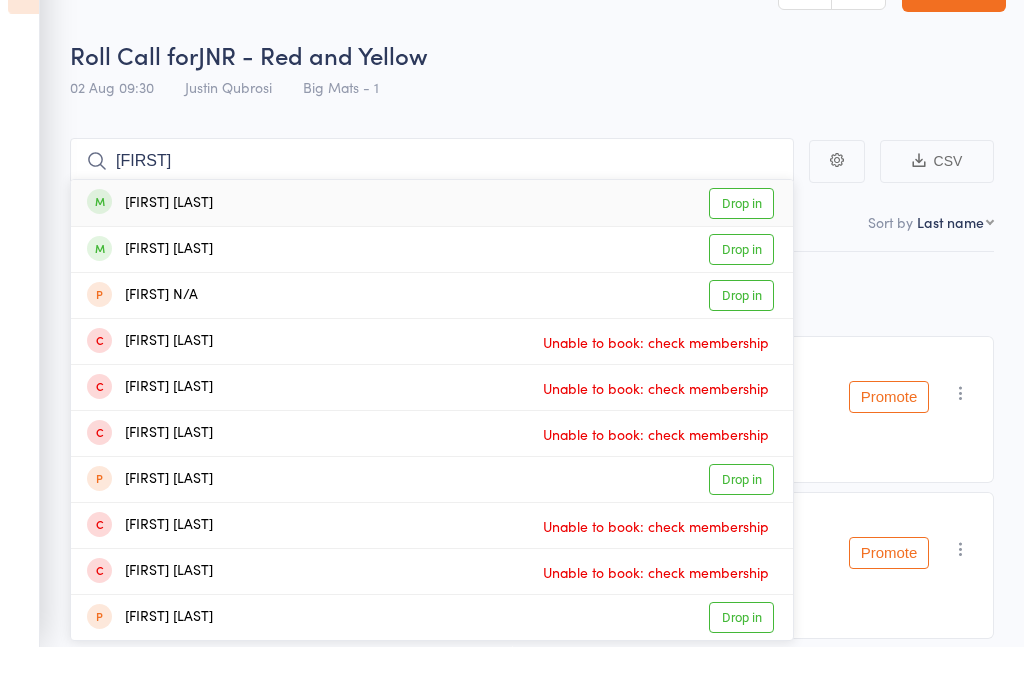 click on "Drop in" at bounding box center (741, 255) 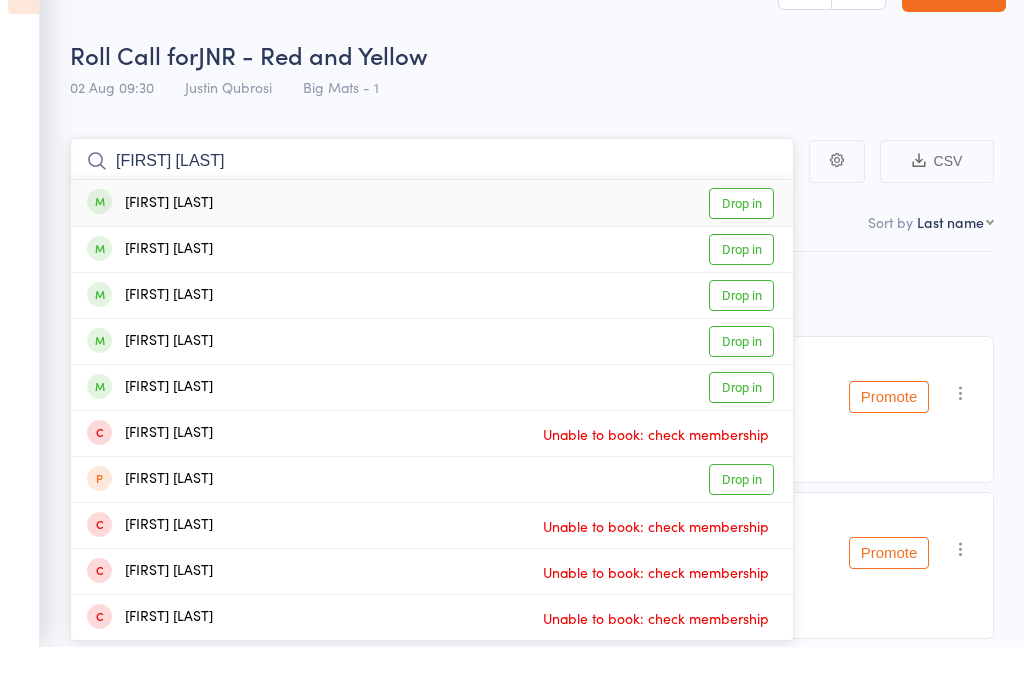 type on "[FIRST] [LAST]" 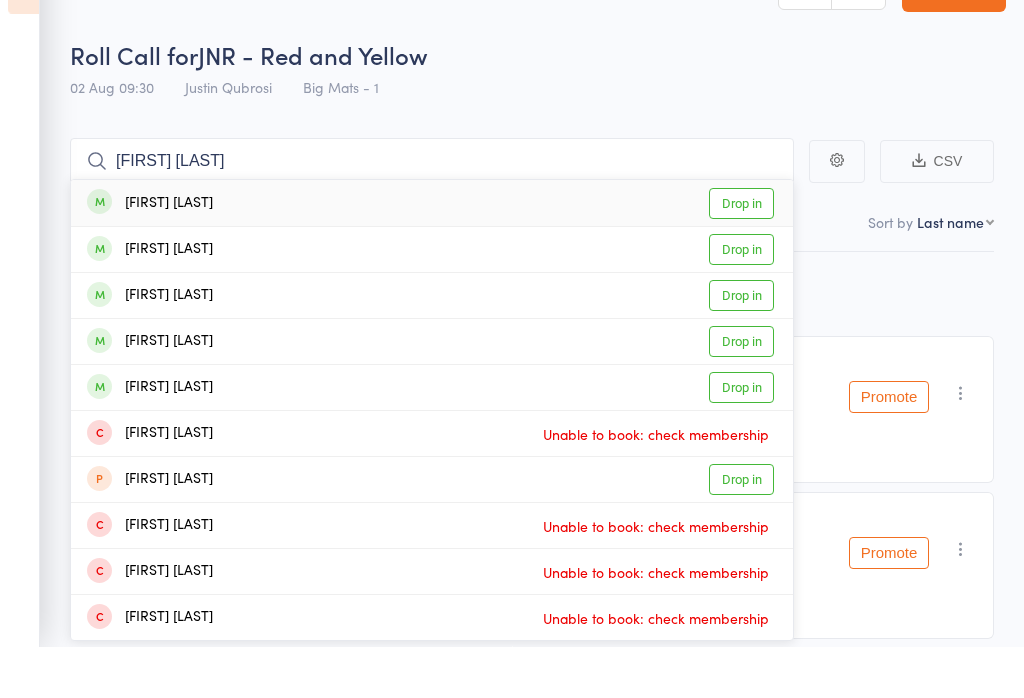 click on "[FIRST] [LAST] Drop in" at bounding box center [432, 255] 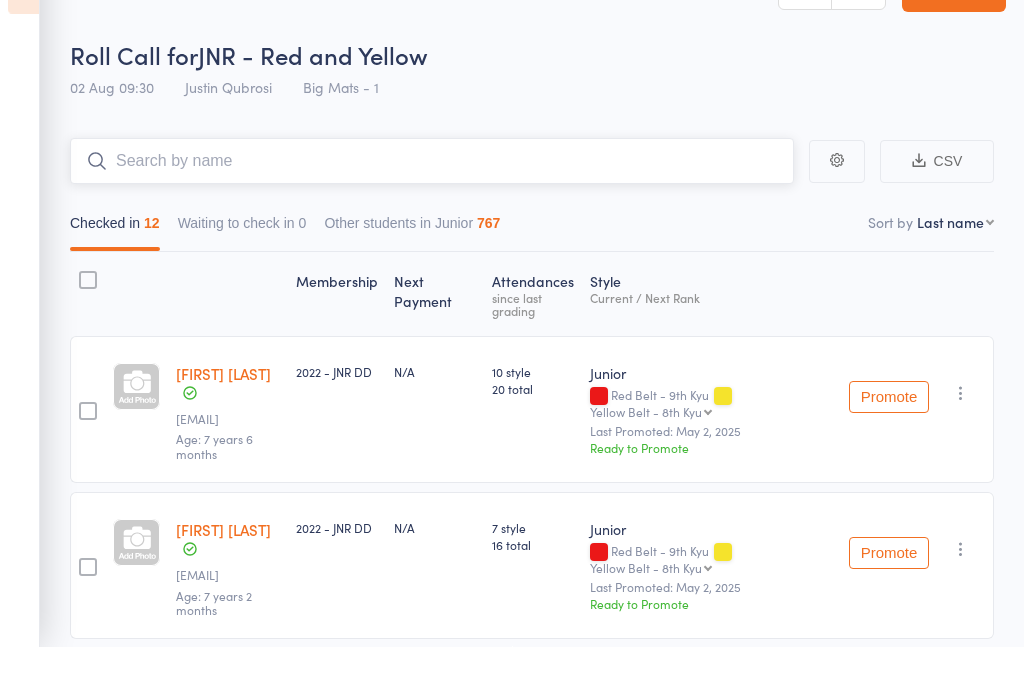 scroll, scrollTop: 52, scrollLeft: 0, axis: vertical 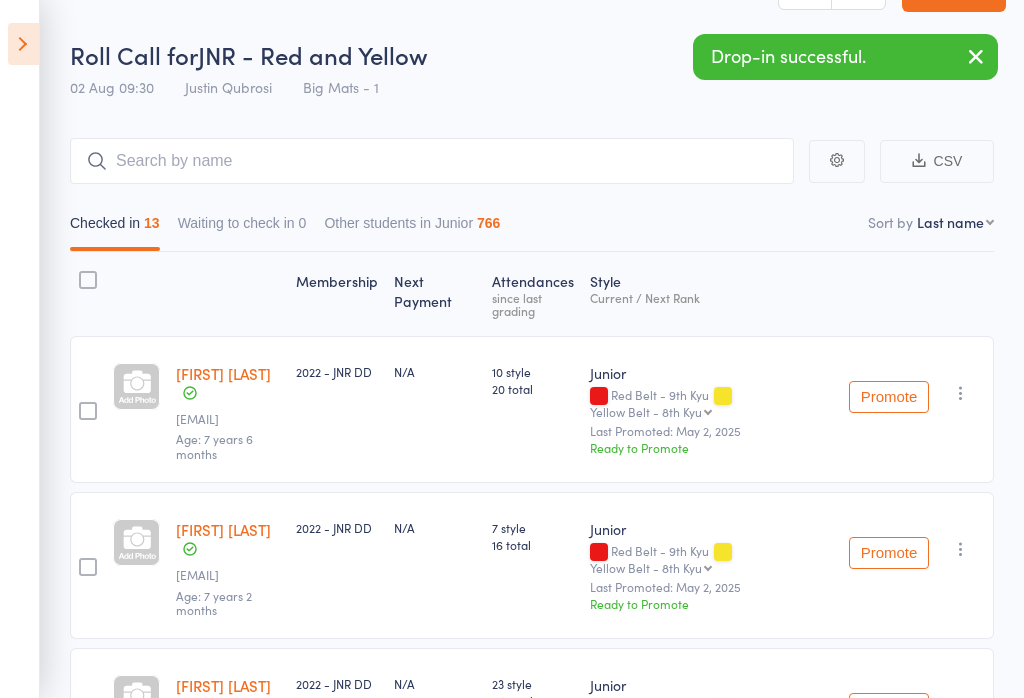 click on "CSV
Checked in  13 Waiting to check in  0 Other students in Junior  766
Sort by   Last name First name Last name Birthday today? Behind on payments? Check in time Next payment date Next payment amount Membership name Membership expires Ready to grade Style and Rank Style attendance count All attendance count Last Promoted Membership Next Payment Atten­dances since last grading Style Current / Next Rank [FIRST] [LAST]    [EMAIL] Age: [AGE] 2022 - JNR DD N/A 10 style 20 total Junior Red Belt - 9th  Kyu  Yellow Belt - 8th  Kyu  Yellow Belt - 8th  Kyu Orange Belt - 7th  Kyu Green Belt - 6th  Kyu Blue Belt - 5th  Kyu Blue Bar Belt - 5th  Kyu Purple Belt - 4th  Kyu Purple Bar Belt - 4th  Kyu Brown  Belt I - 3rd  Kyu Brown  Belt I Grey Tip- 3rd  Kyu Brown  Belt II- 2nd  Kyu Brown  Belt II Grey Tip- 2nd  Kyu Brown  Belt III- 1st  Kyu Brown  Belt III- 1st  Kyu + Grey Stripe Brown  Belt III- 1st  Kyu + 2 Grey Stripes Brown  Belt III- 1st  Kyu + 3 Grey Stripes Jnr Black Belt Shodan Ho" at bounding box center (512, 1268) 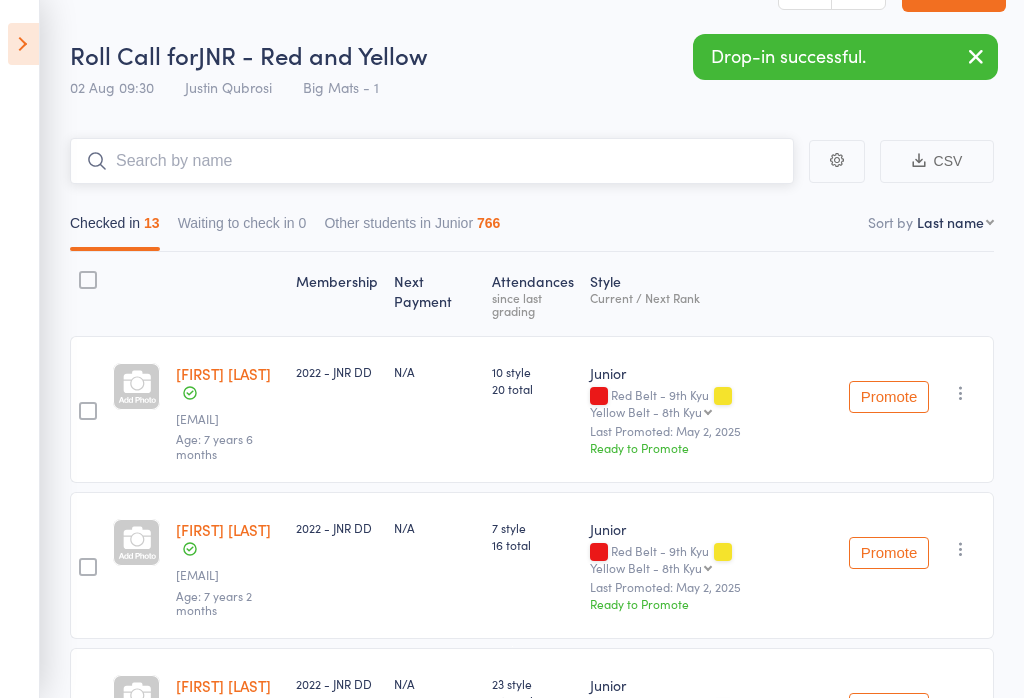 click at bounding box center [432, 161] 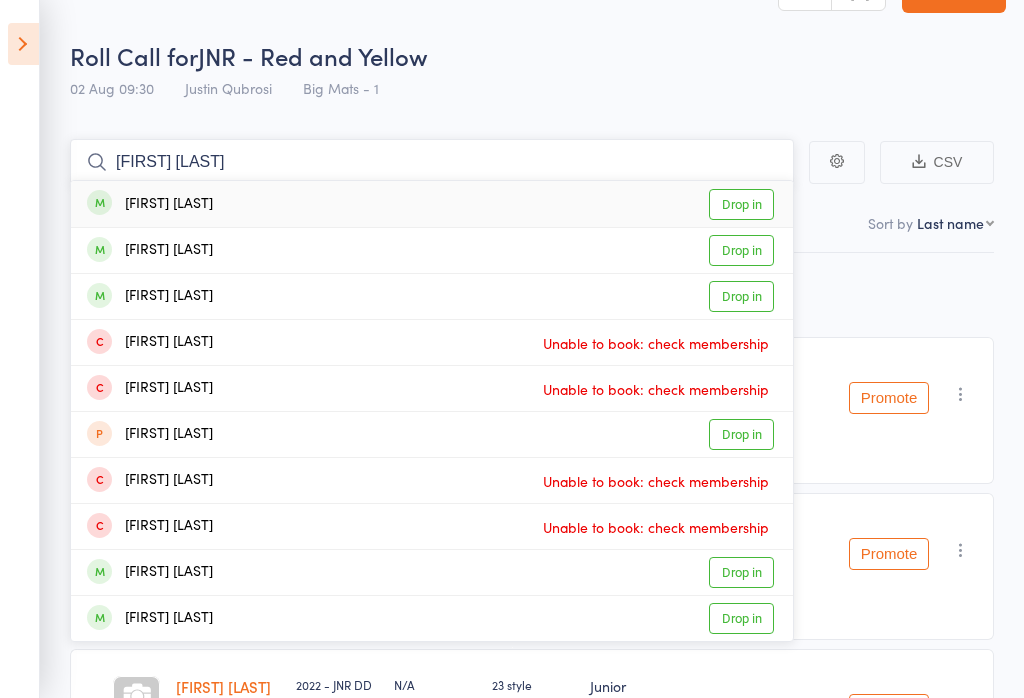 type on "[FIRST] [LAST]" 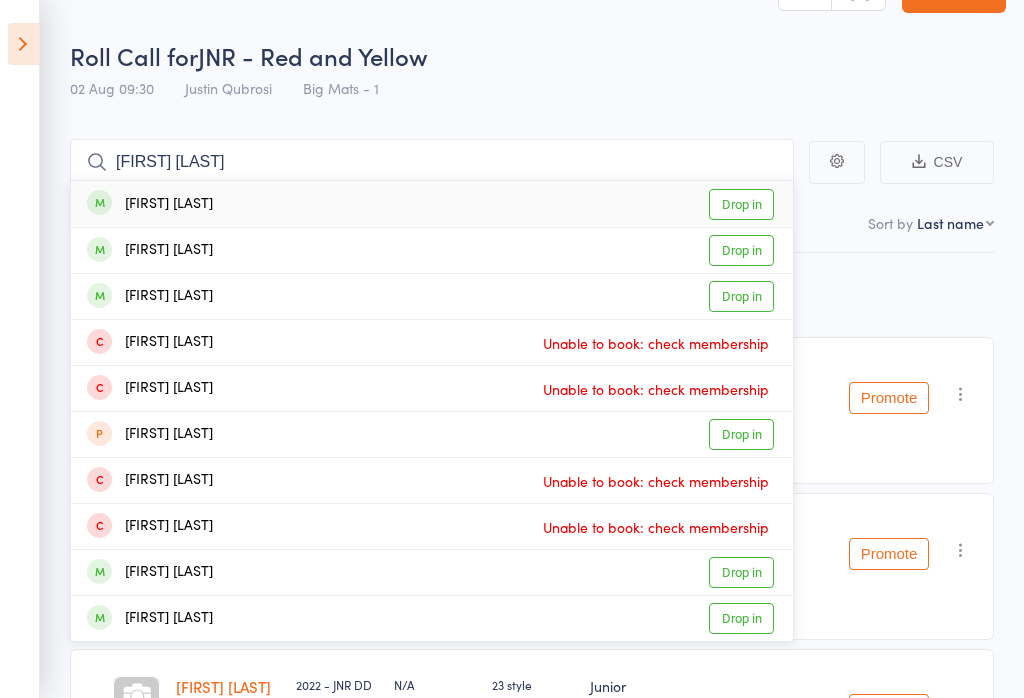 click on "Drop in" at bounding box center [741, 204] 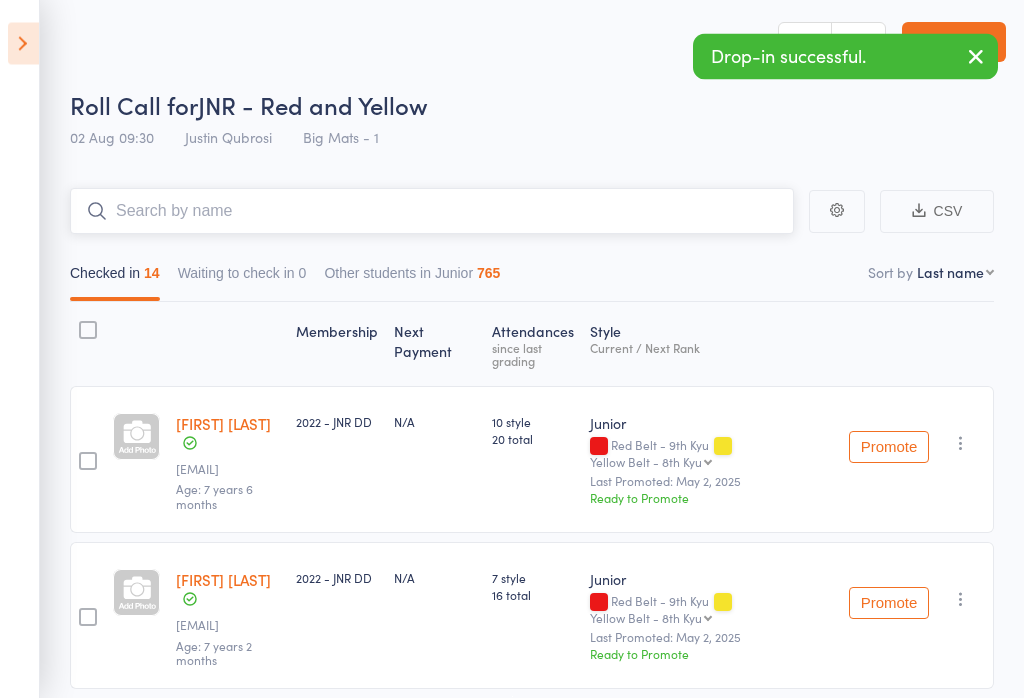 scroll, scrollTop: 0, scrollLeft: 0, axis: both 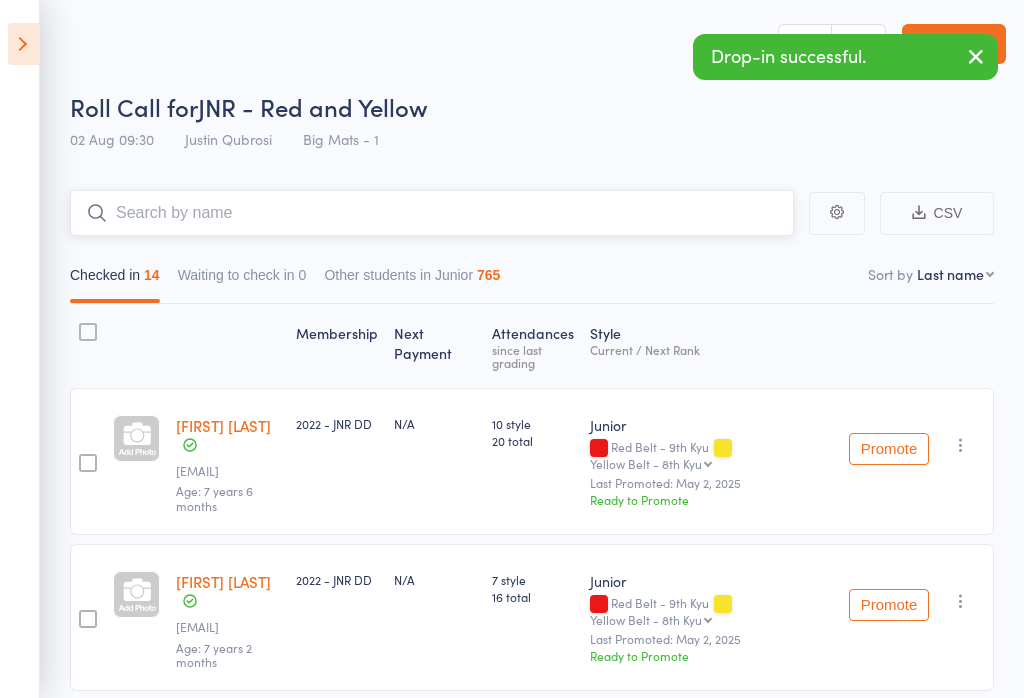 click at bounding box center [432, 213] 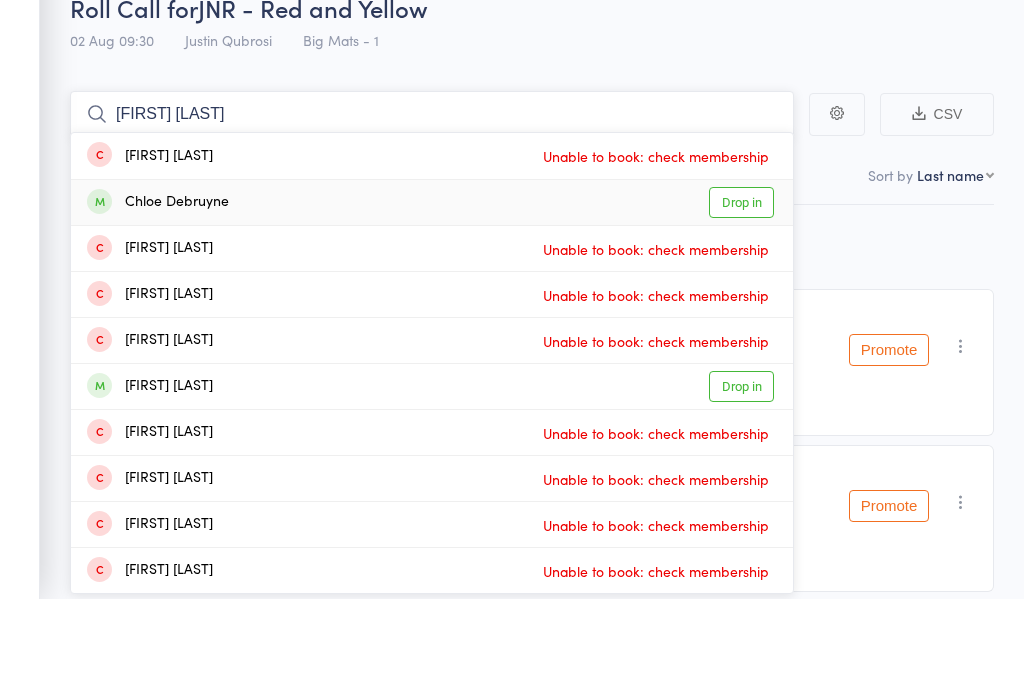 type on "[FIRST] [LAST]" 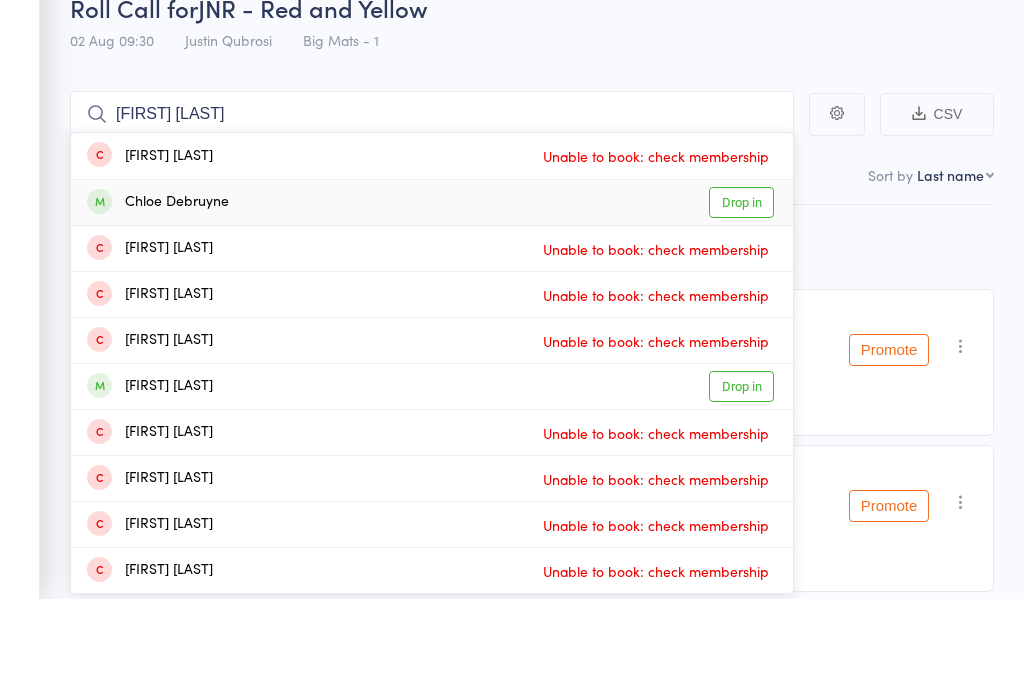 click on "Drop in" at bounding box center [741, 301] 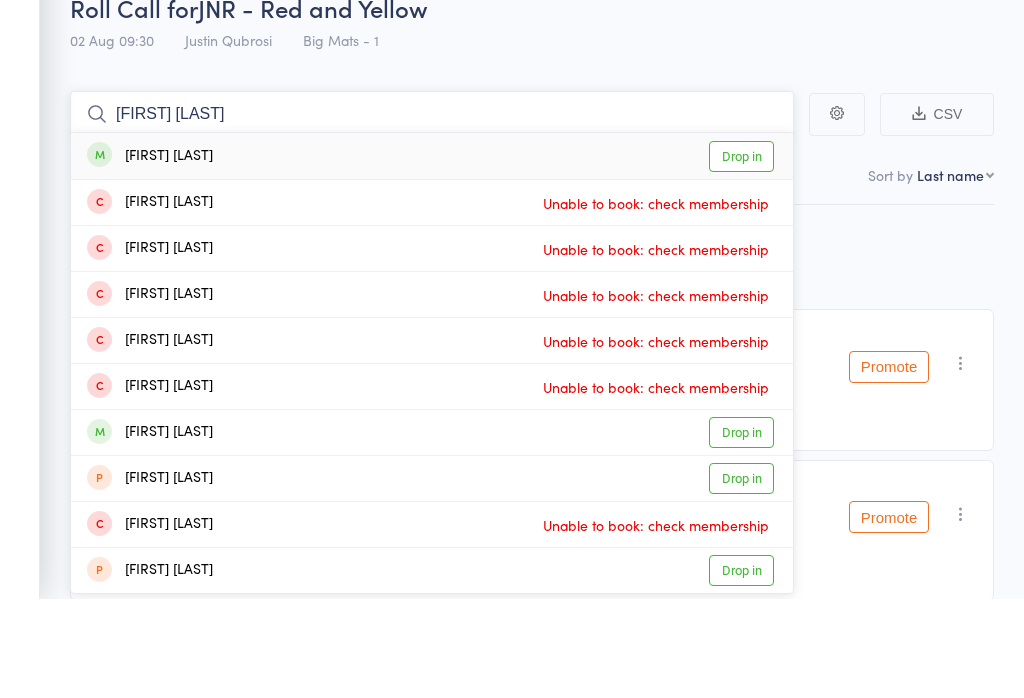 type on "[FIRST] [LAST]" 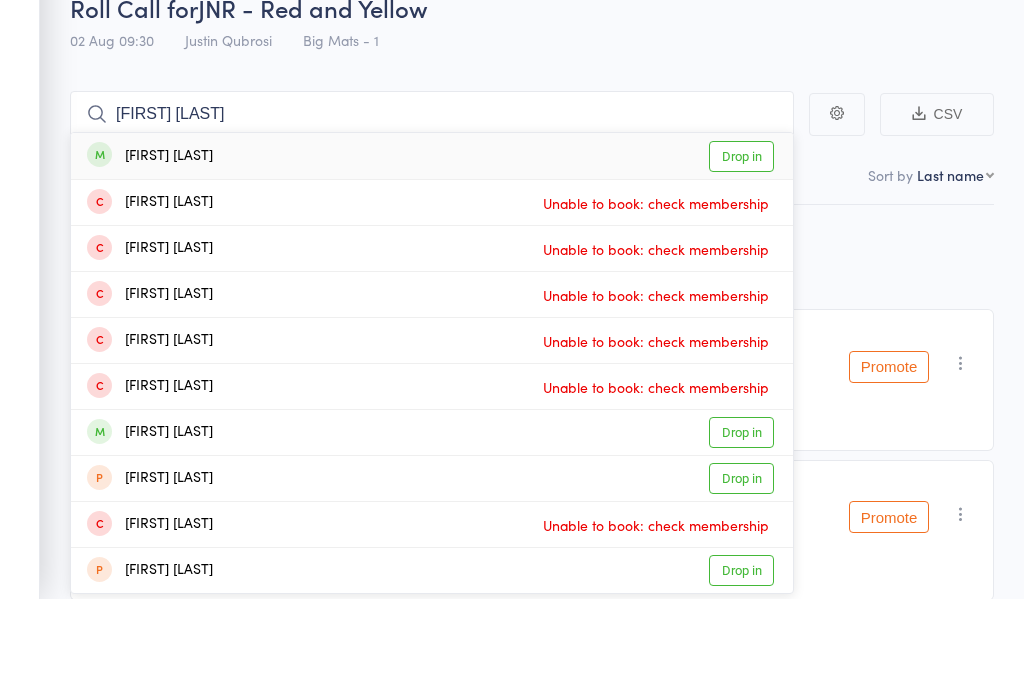 click on "Drop in" at bounding box center [741, 255] 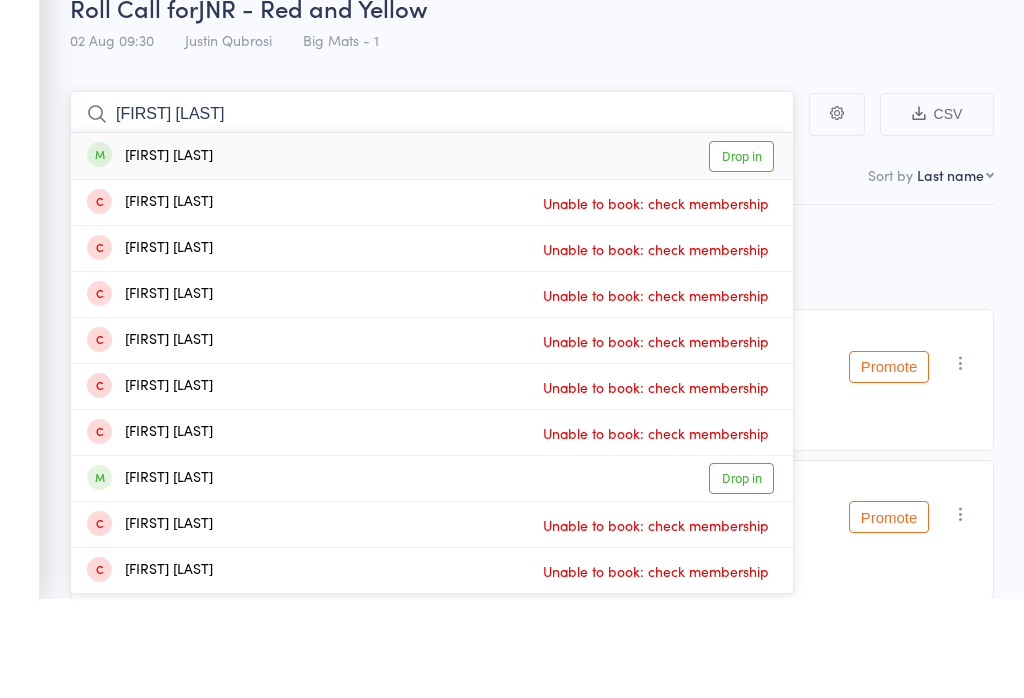 type on "[FIRST] [LAST]" 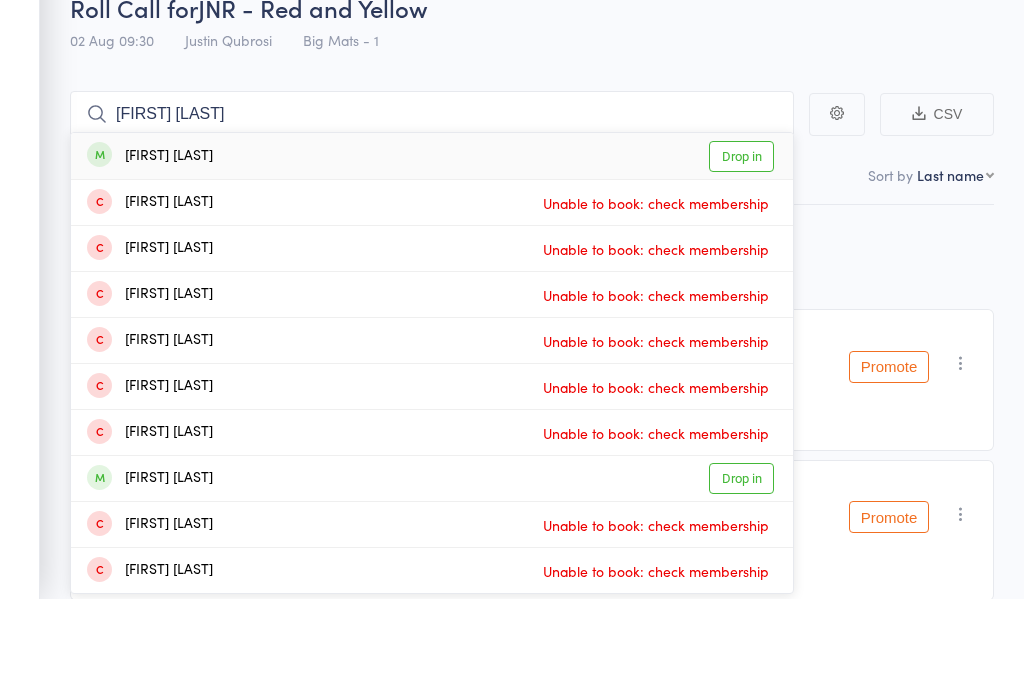click on "Drop in" at bounding box center (741, 255) 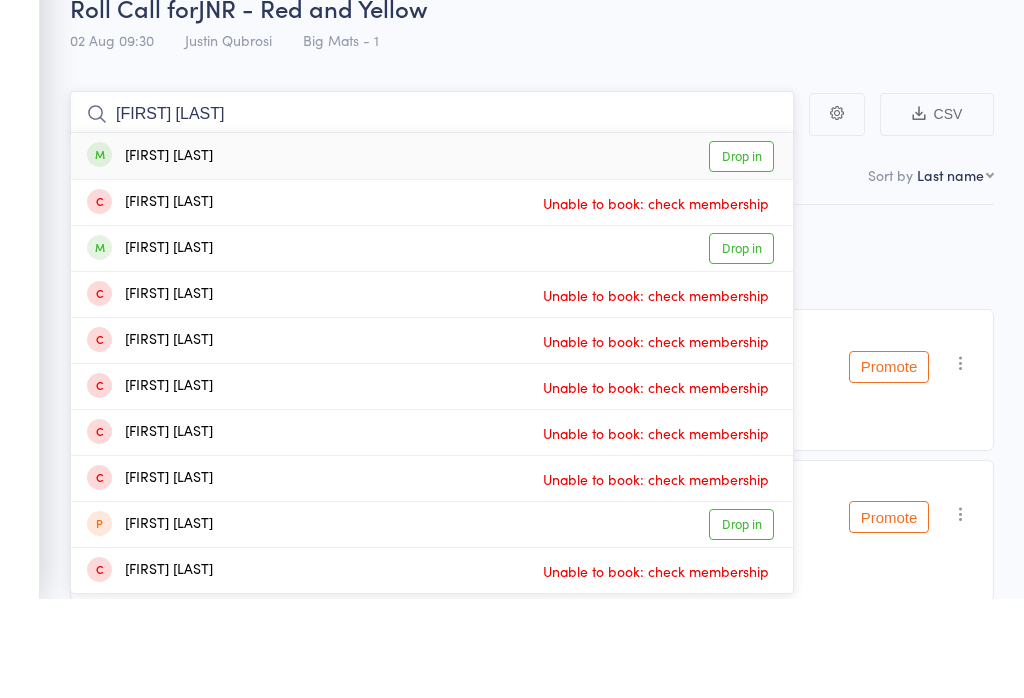 type on "[FIRST] [LAST]" 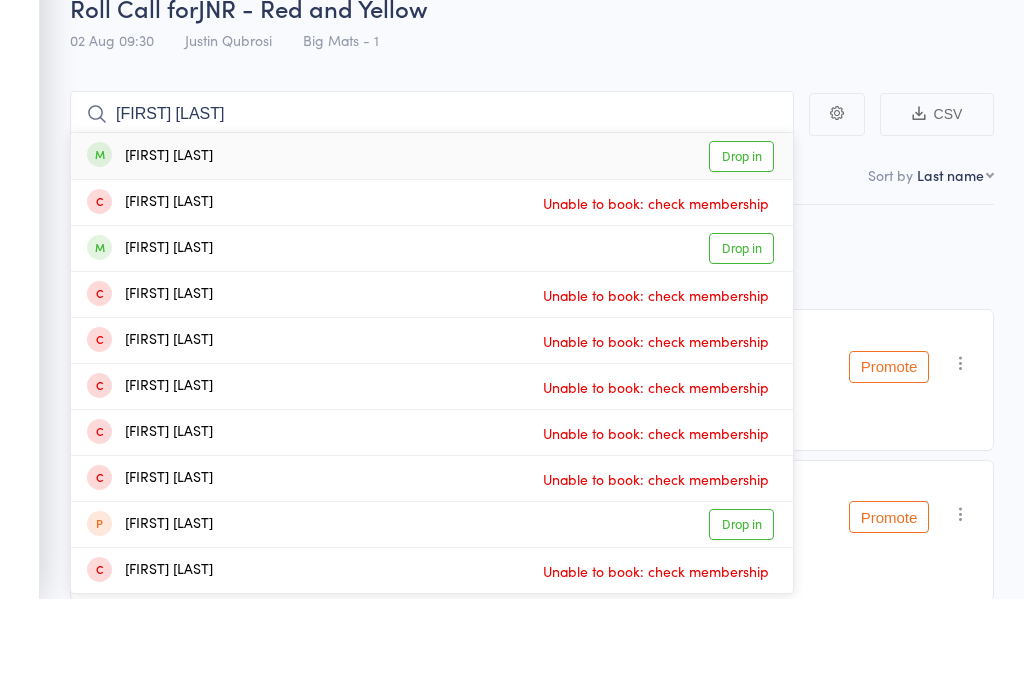 click on "Drop in" at bounding box center (741, 255) 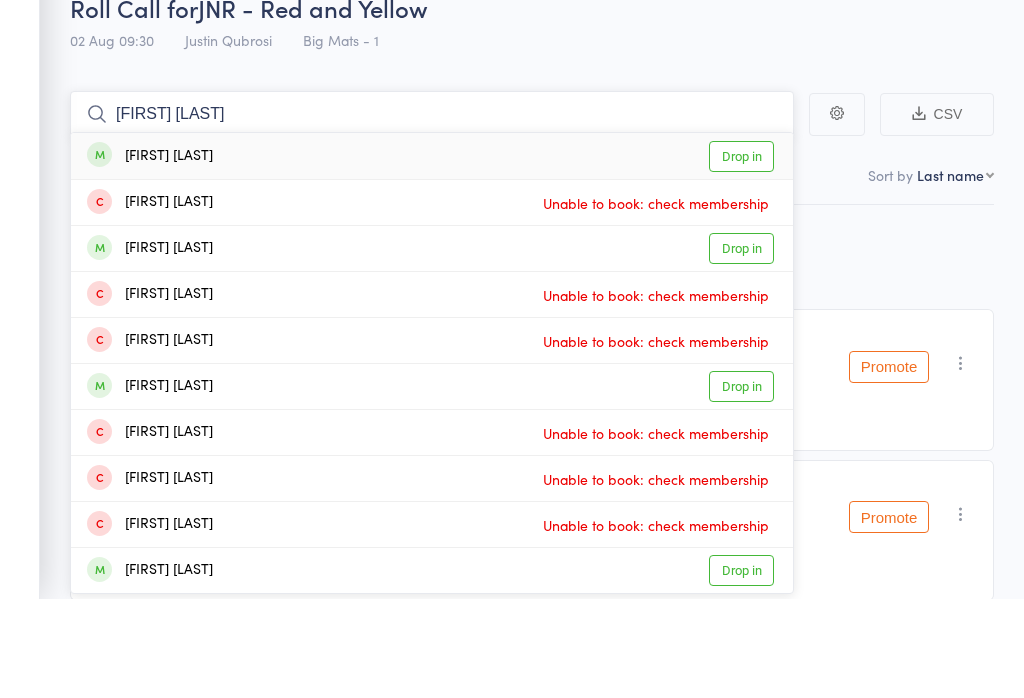 type on "[FIRST] [LAST]" 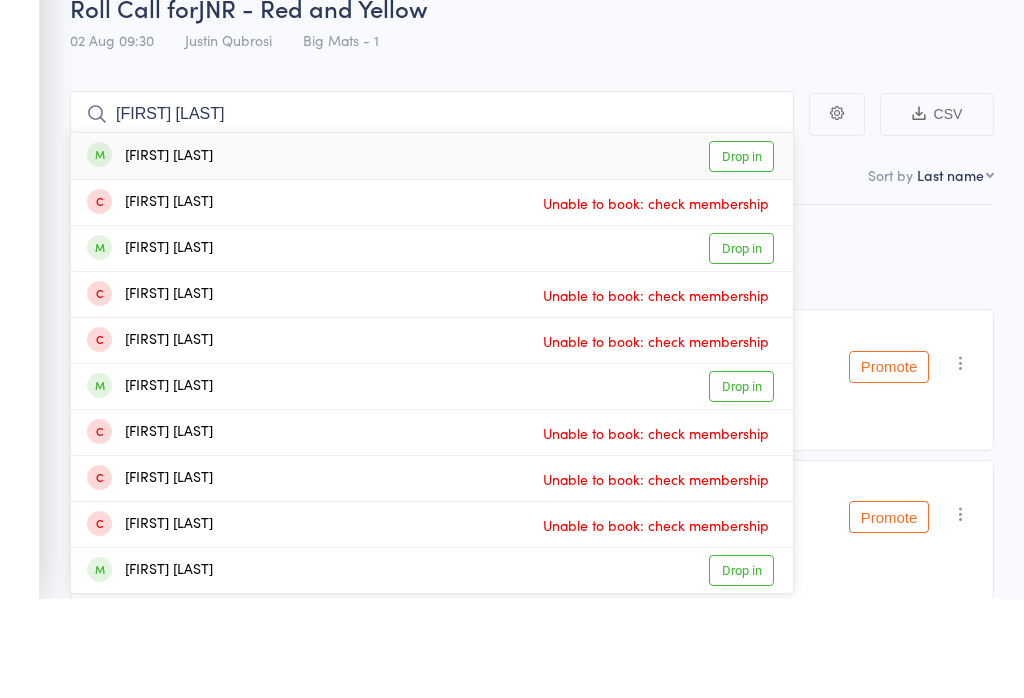click on "Drop in" at bounding box center (741, 255) 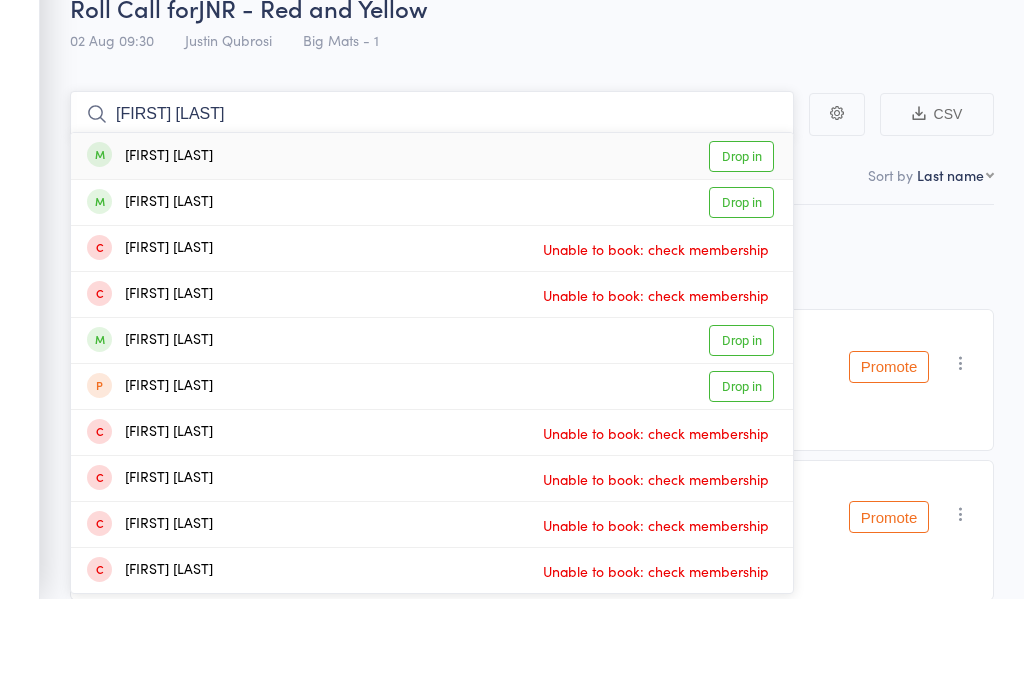 type on "[FIRST] [LAST]" 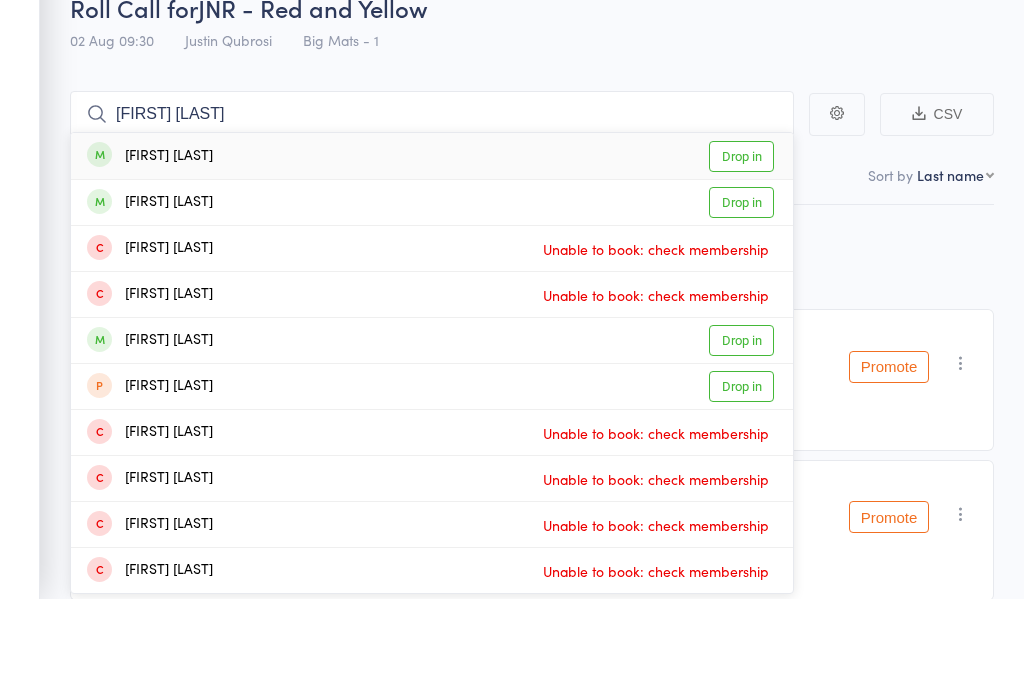 click on "Drop in" at bounding box center (741, 255) 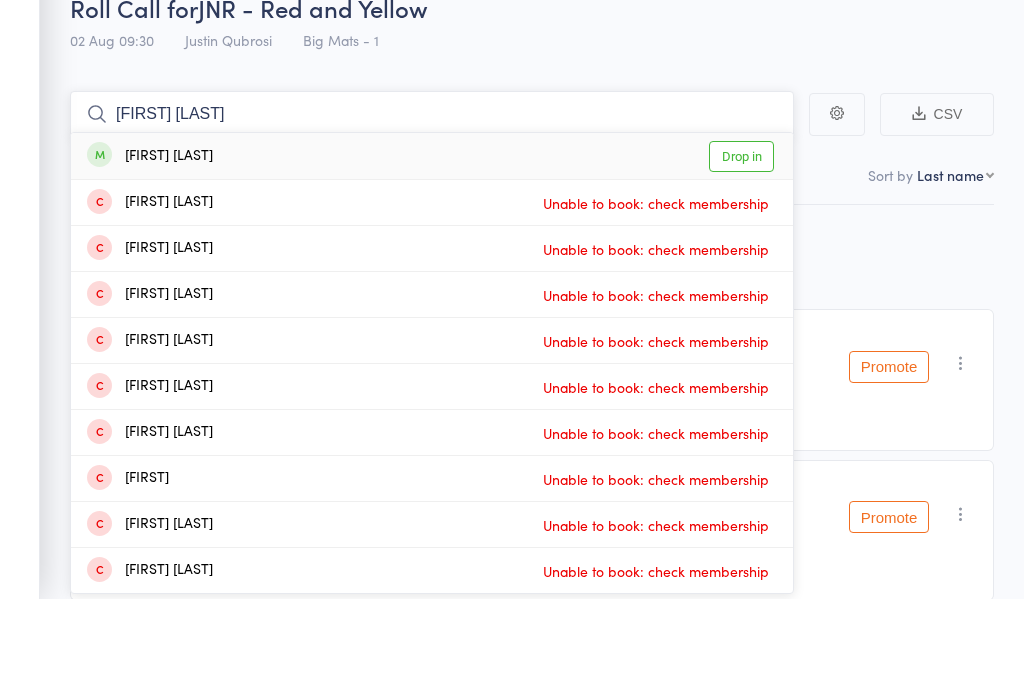 type on "[FIRST] [LAST]" 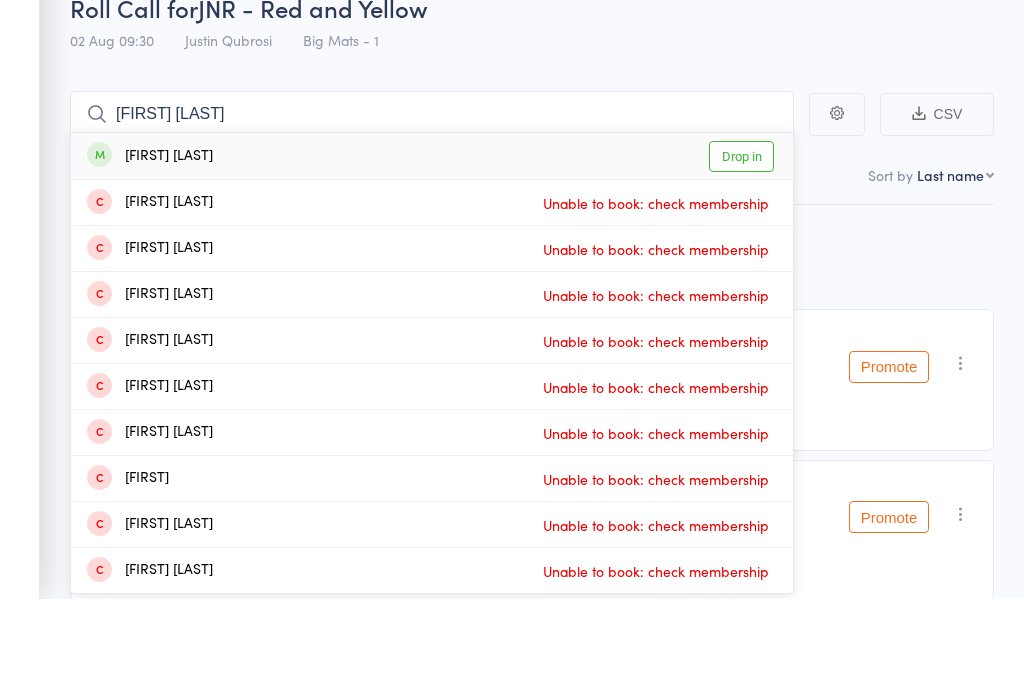 click on "Drop in" at bounding box center [741, 255] 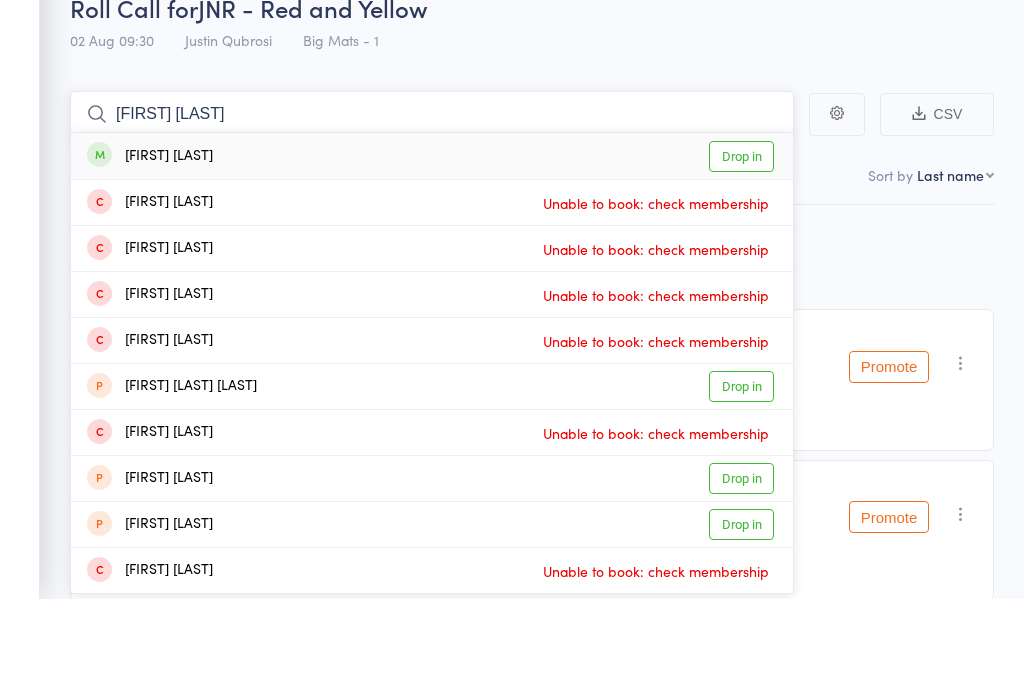 type on "[FIRST] [LAST]" 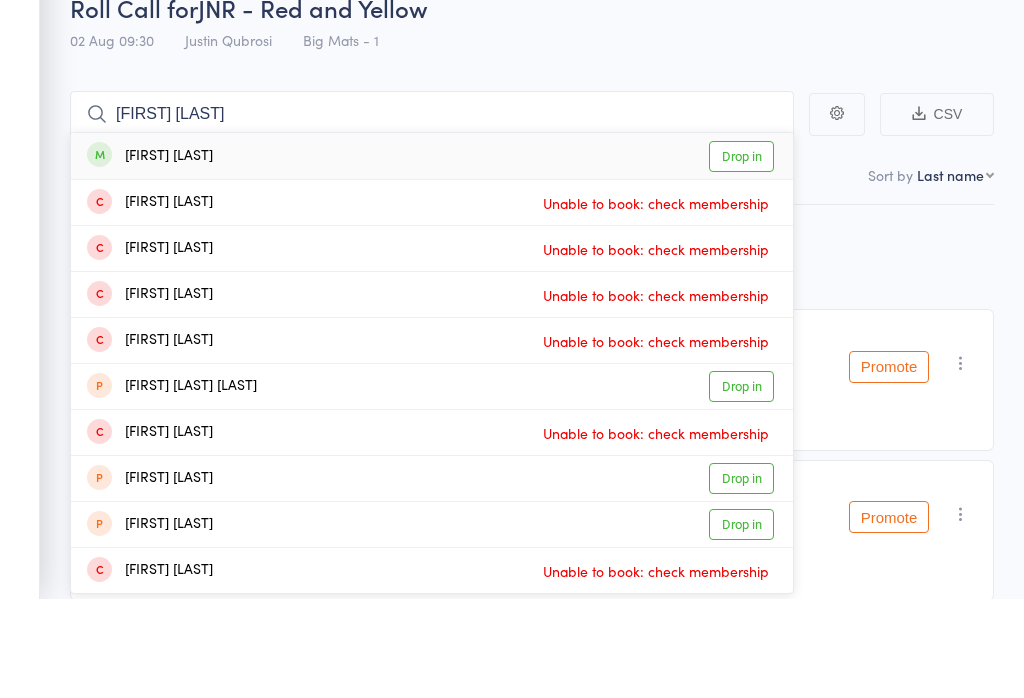 click on "Drop in" at bounding box center (741, 255) 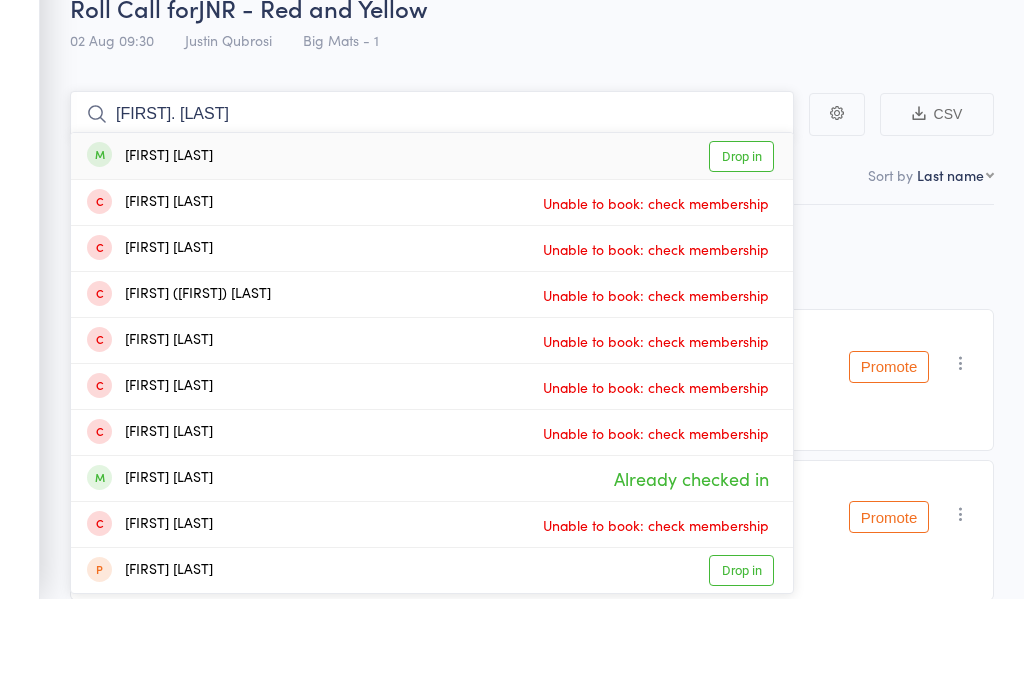 type on "[FIRST]. [LAST]" 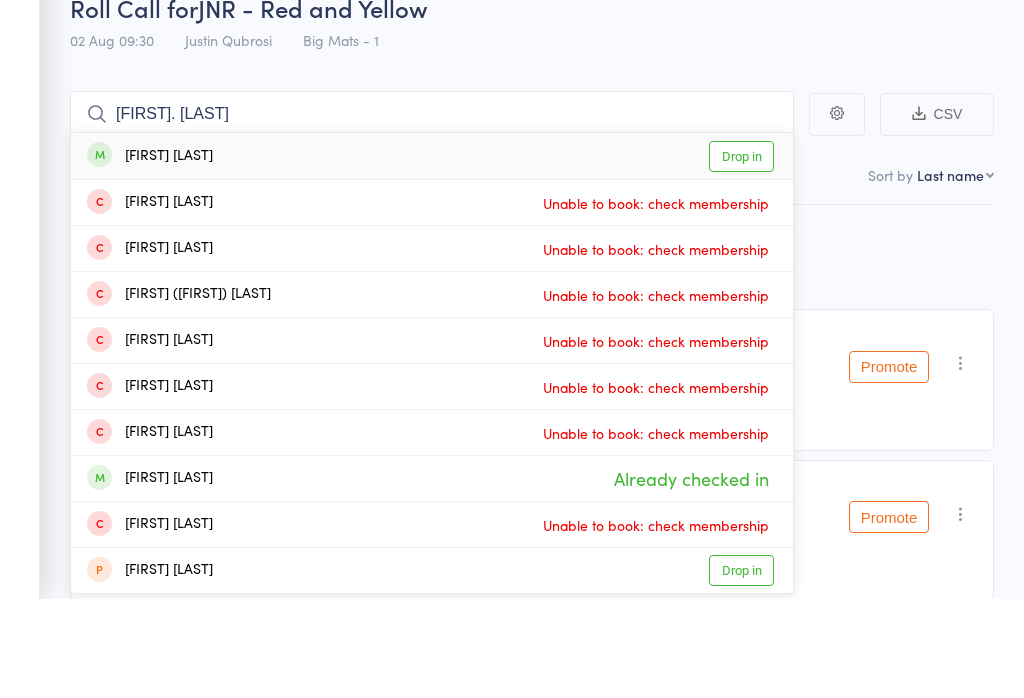 click on "Drop in" at bounding box center (741, 255) 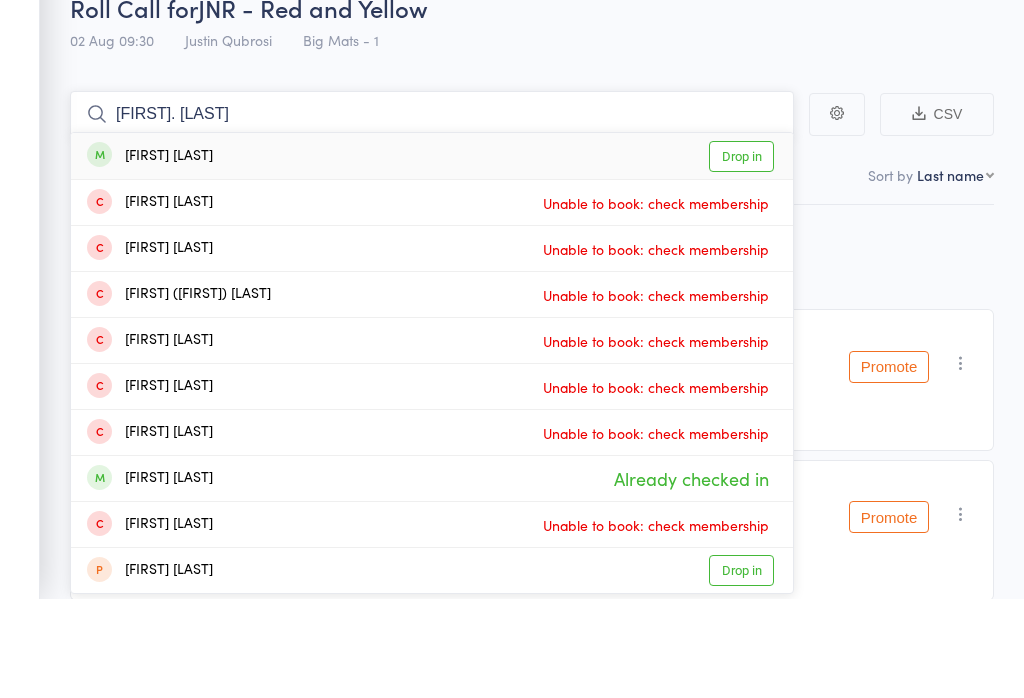 type 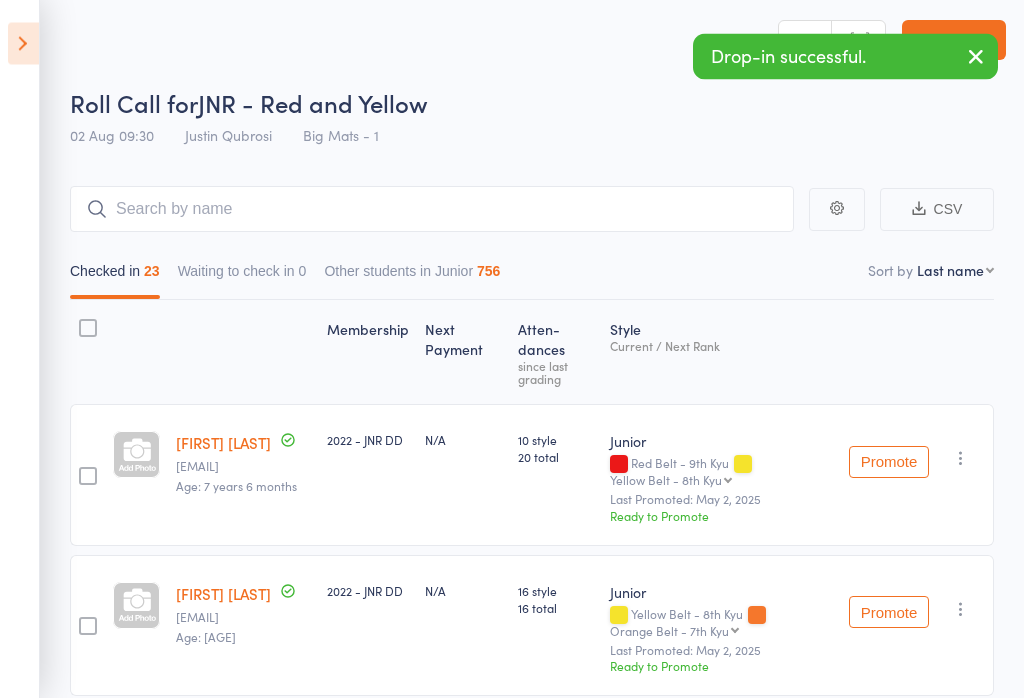 scroll, scrollTop: 0, scrollLeft: 0, axis: both 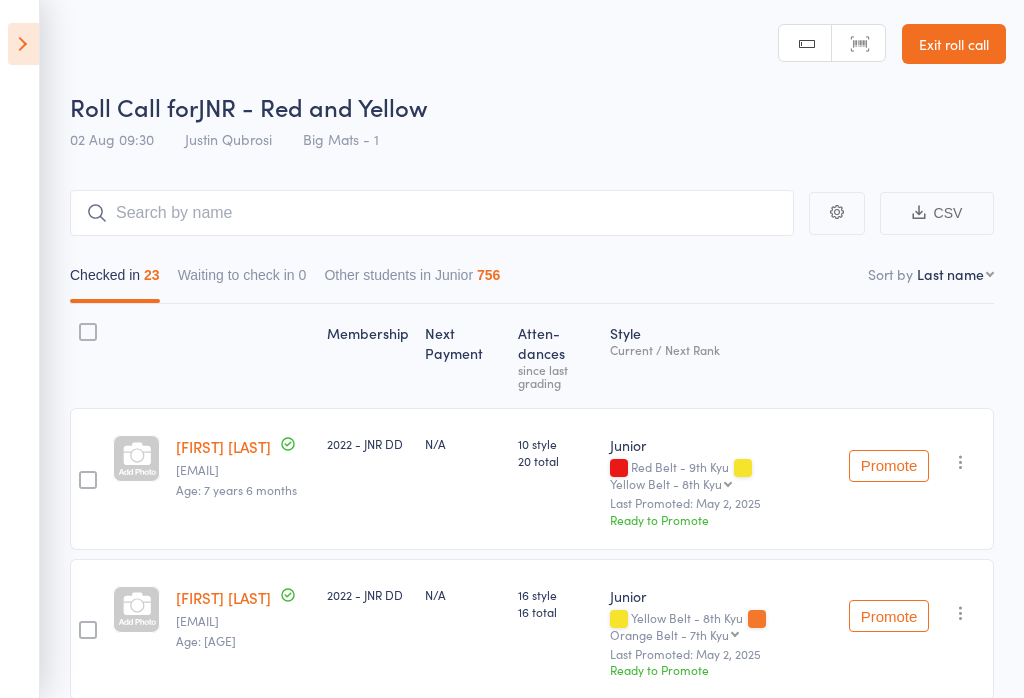 click on "Exit roll call" at bounding box center [954, 44] 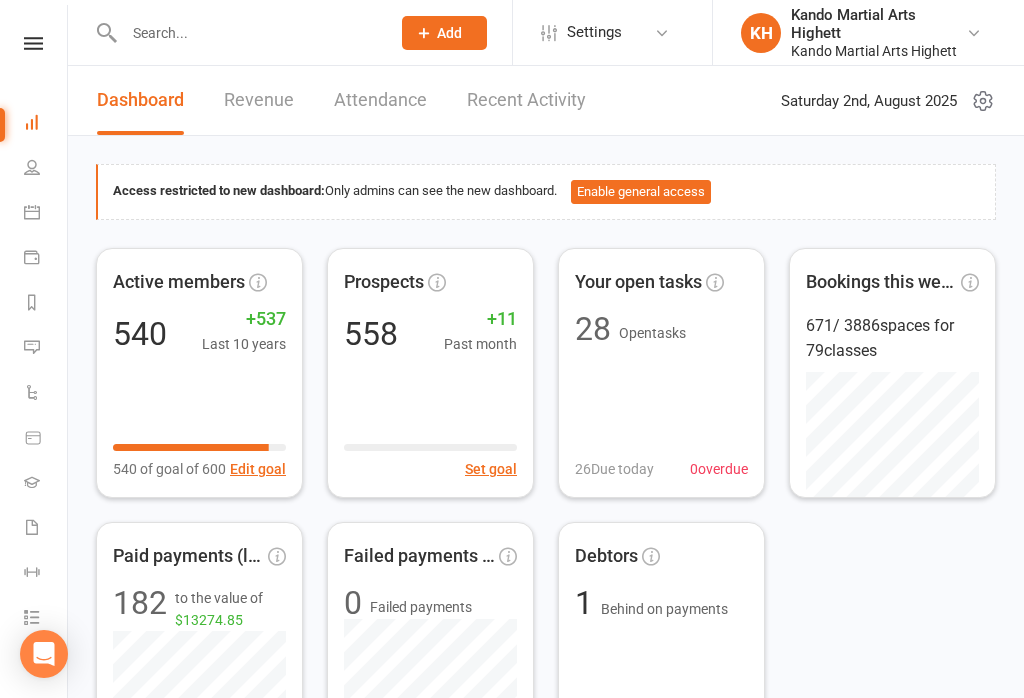 scroll, scrollTop: 0, scrollLeft: 0, axis: both 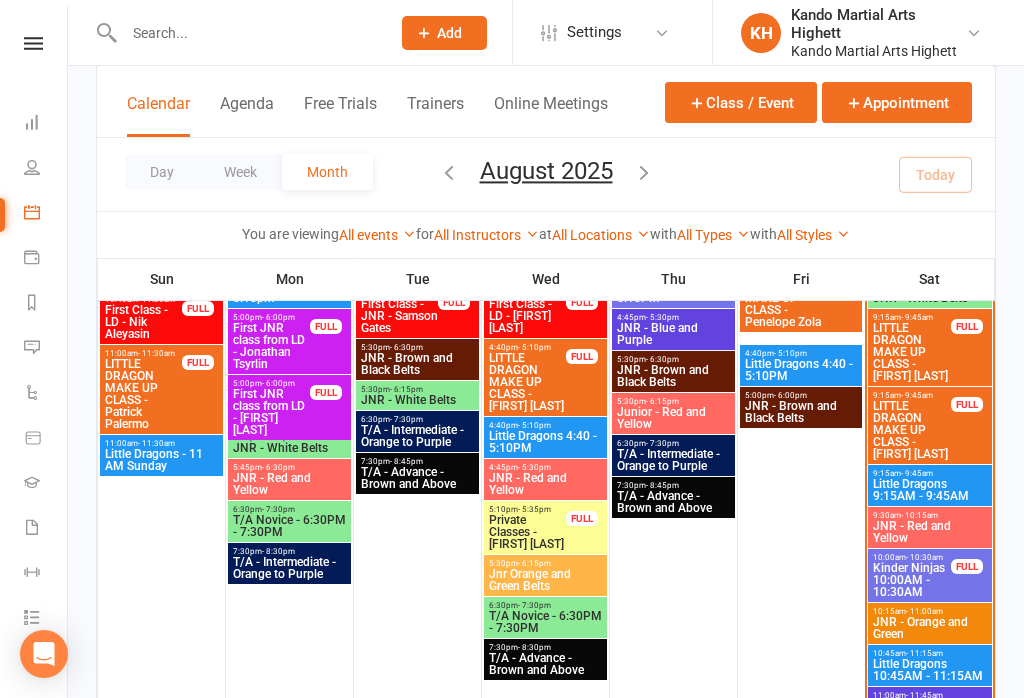 click on "10:00am  - 10:30am Kinder Ninjas 10:00AM - 10:30AM FULL" at bounding box center [930, 575] 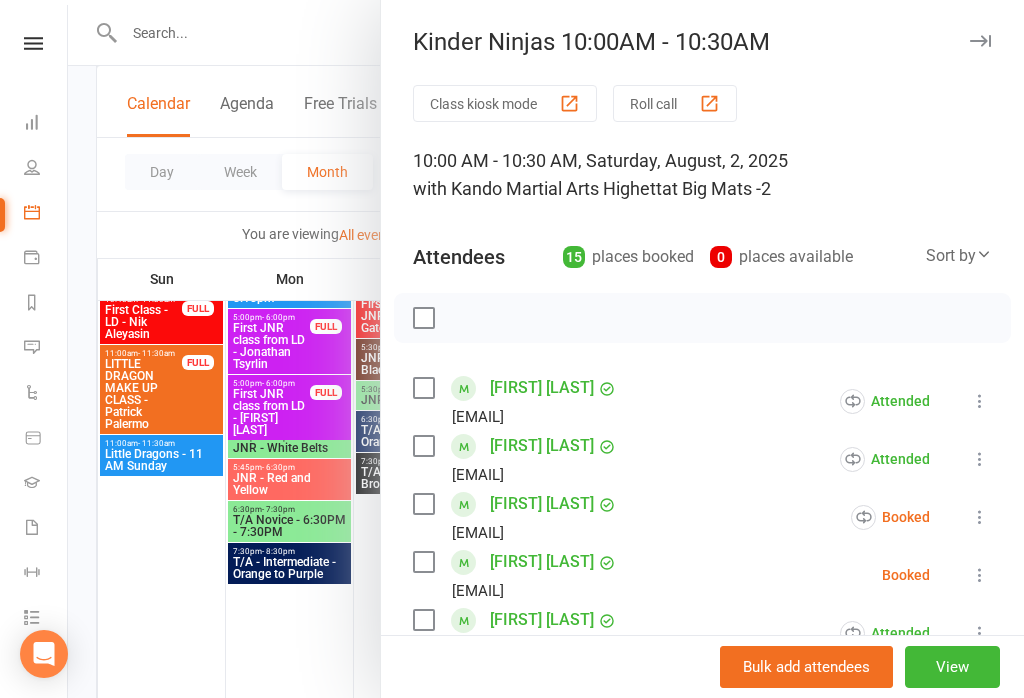 click at bounding box center [546, 349] 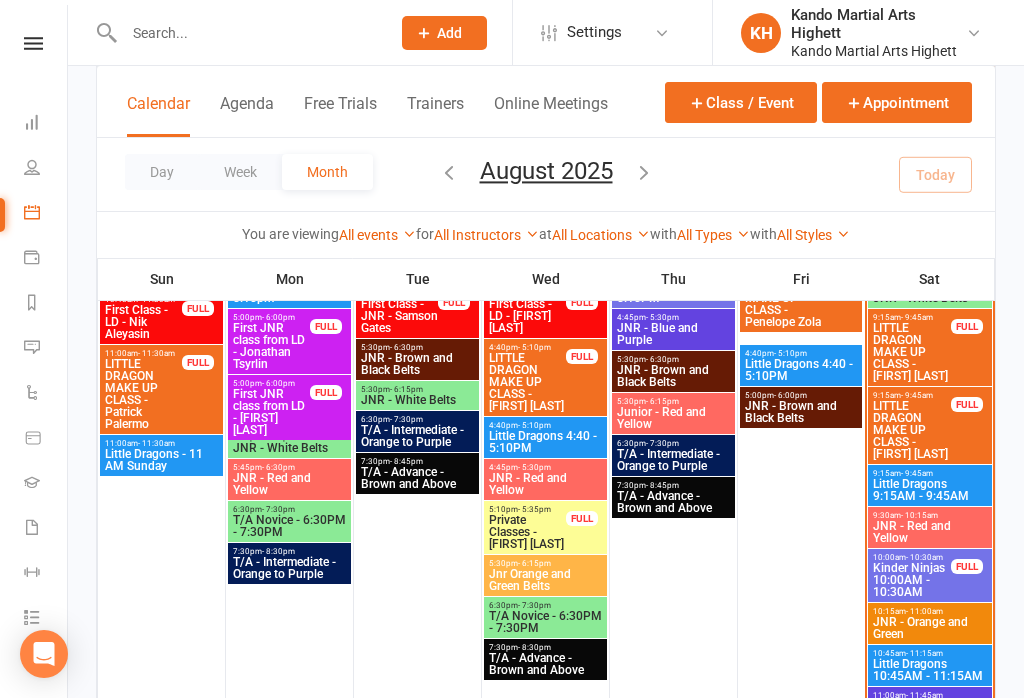 click on "JNR - Orange and Green" at bounding box center (930, 628) 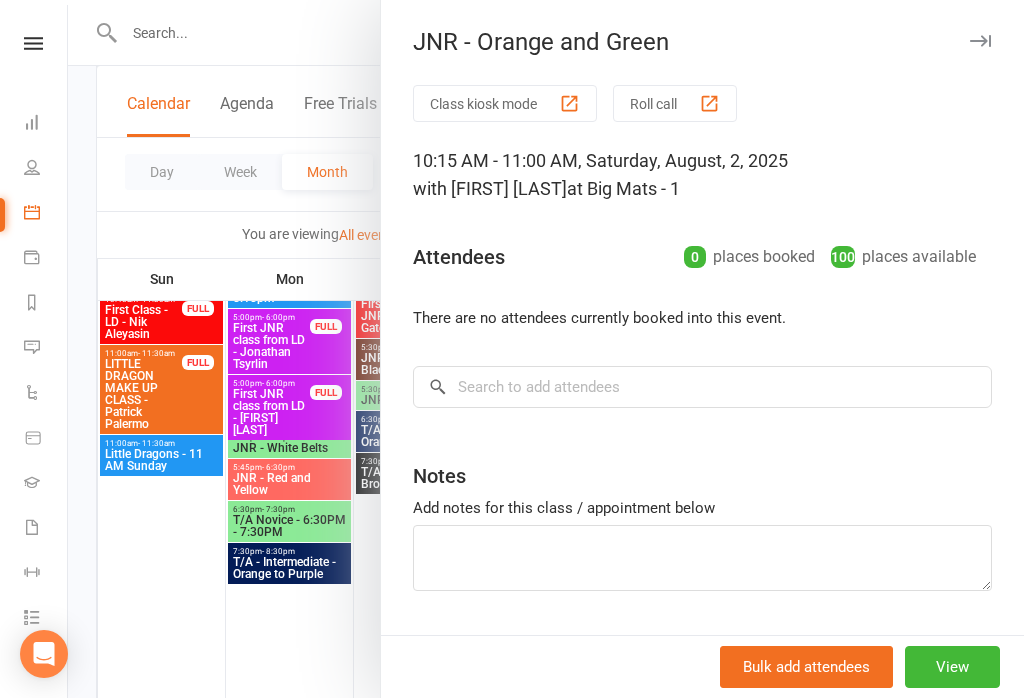 click on "Roll call" at bounding box center [675, 103] 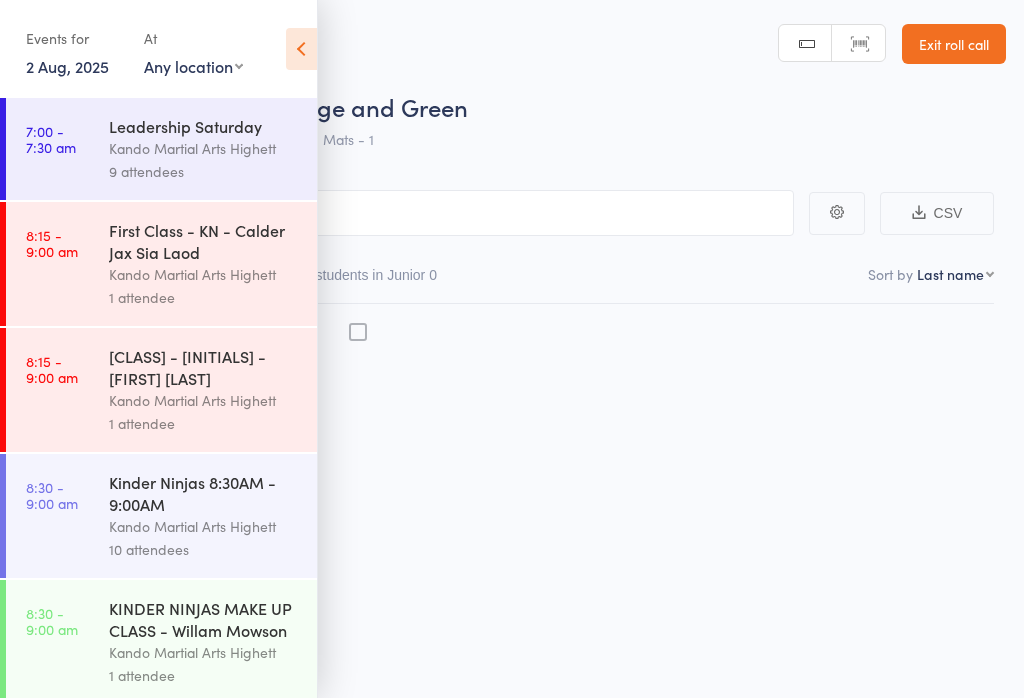 scroll, scrollTop: 0, scrollLeft: 0, axis: both 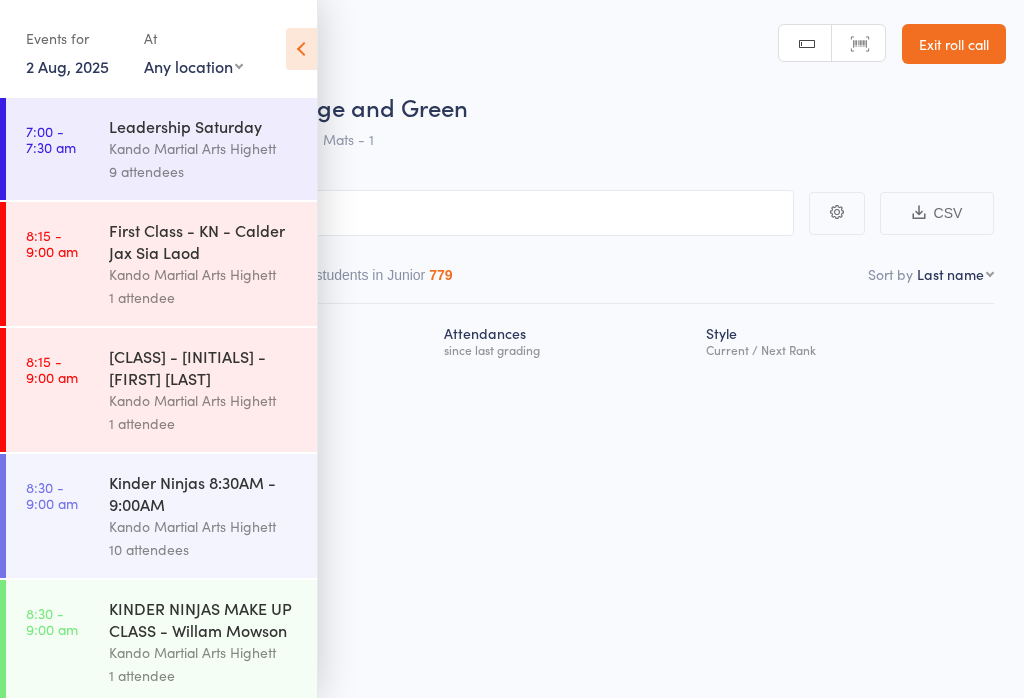 click on "Events for 2 Aug, 2025 2 Aug, 2025
August 2025
Sun Mon Tue Wed Thu Fri Sat
31
27
28
29
30
31
01
02
32
03
04
05
06
07
08
09
33
10
11
12
13
14
15
16
34
17
18
19
20
21
22
23
35
24
25
26
27
28
29
30" at bounding box center [158, 50] 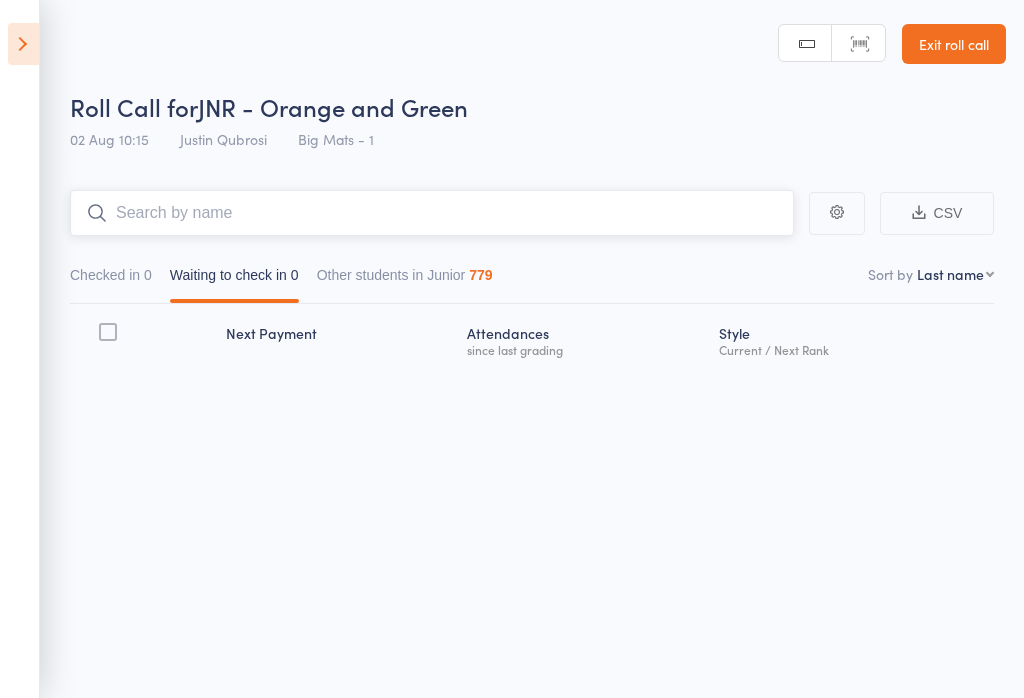 click at bounding box center (432, 213) 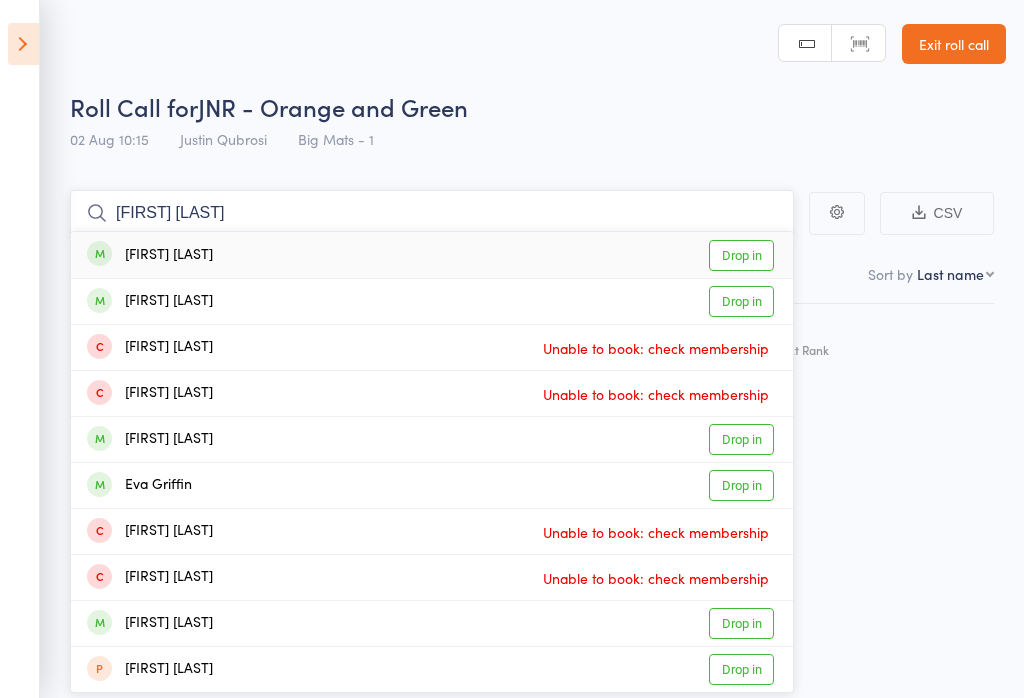 type on "Roman griff" 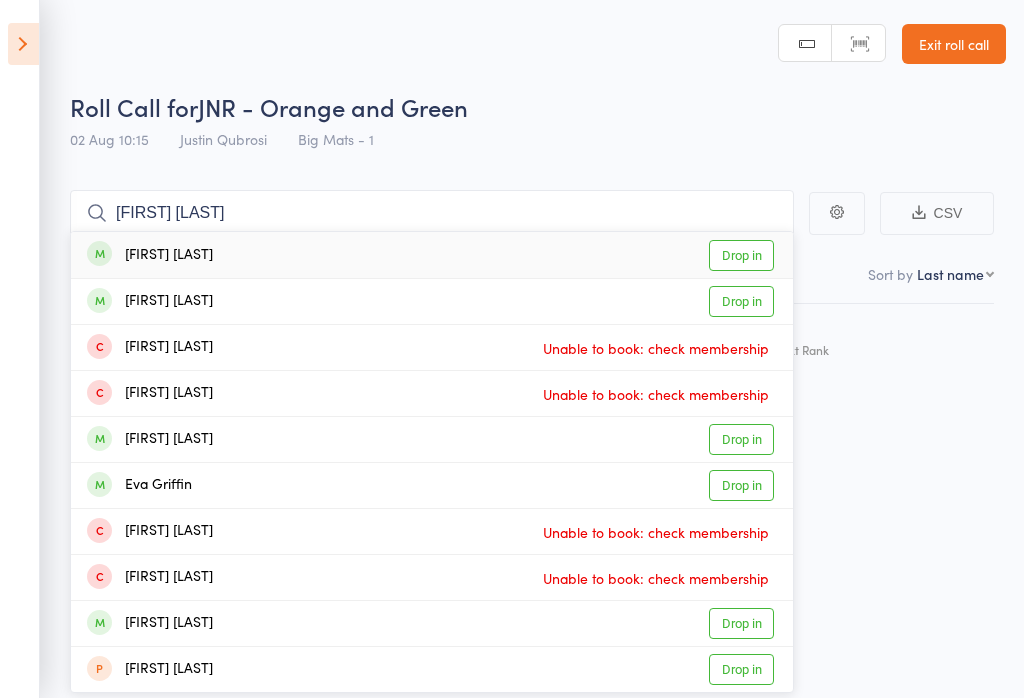 click on "Drop in" at bounding box center [741, 255] 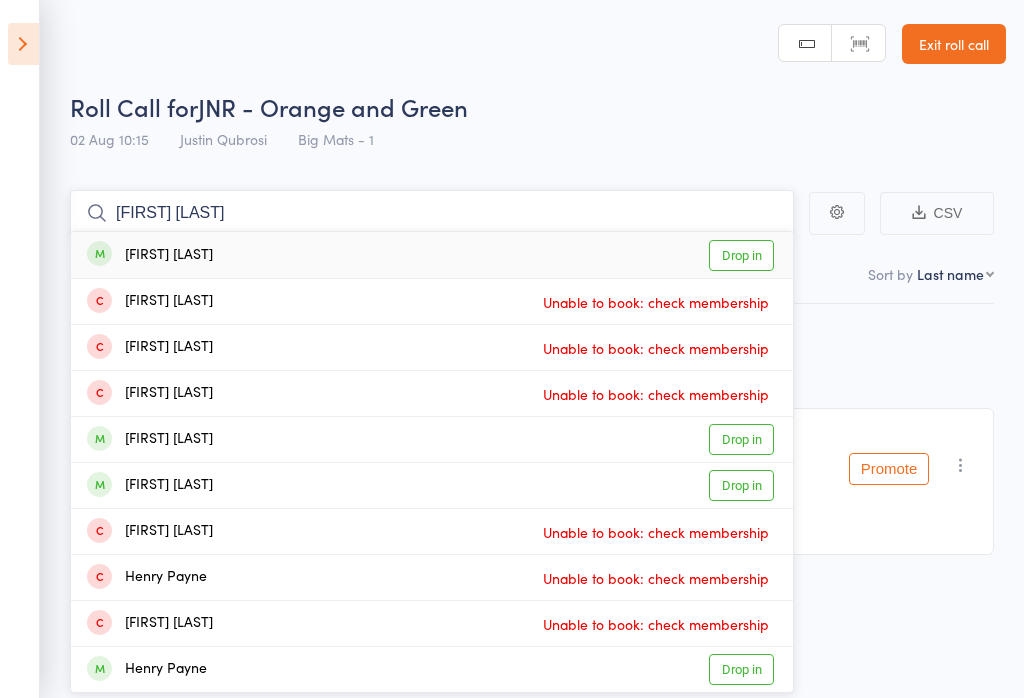 type on "henry zhou" 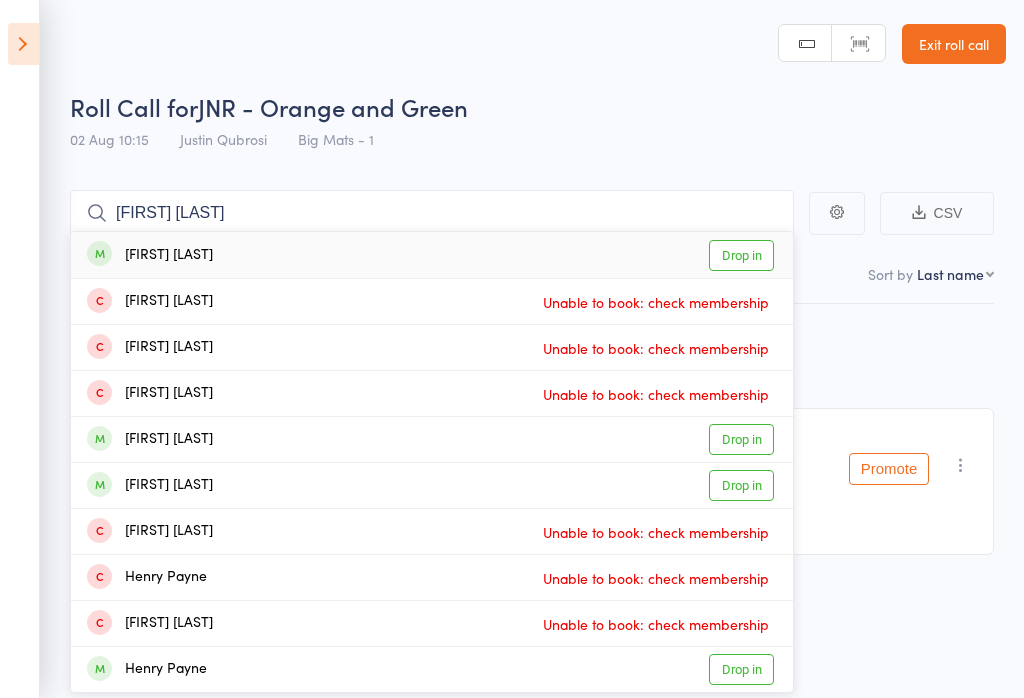 click on "Drop in" at bounding box center [741, 255] 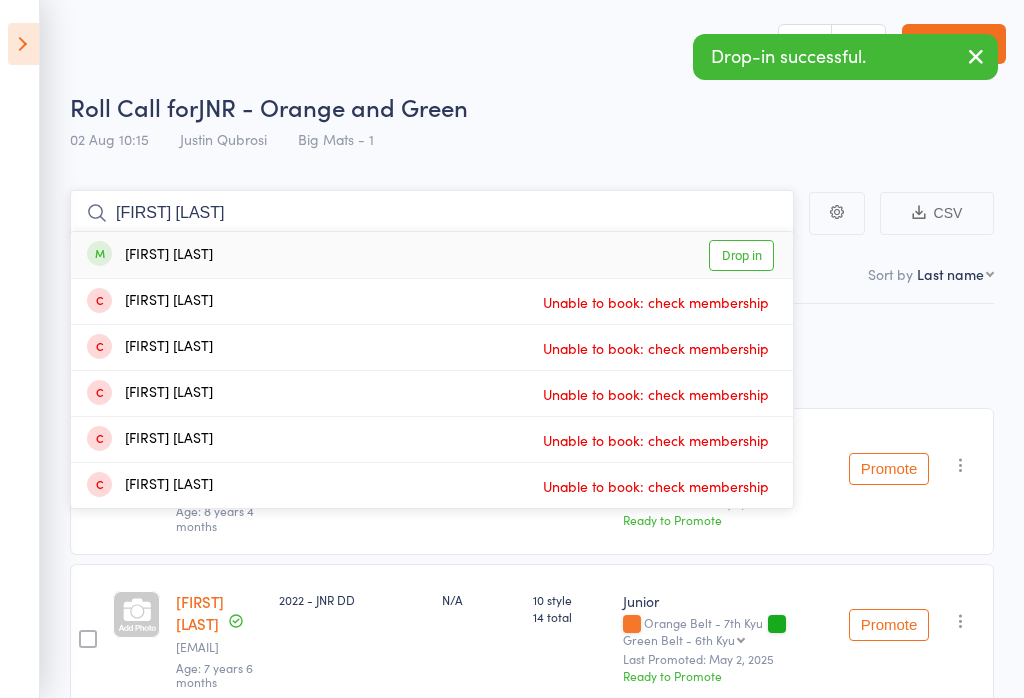 type on "eden asoulin" 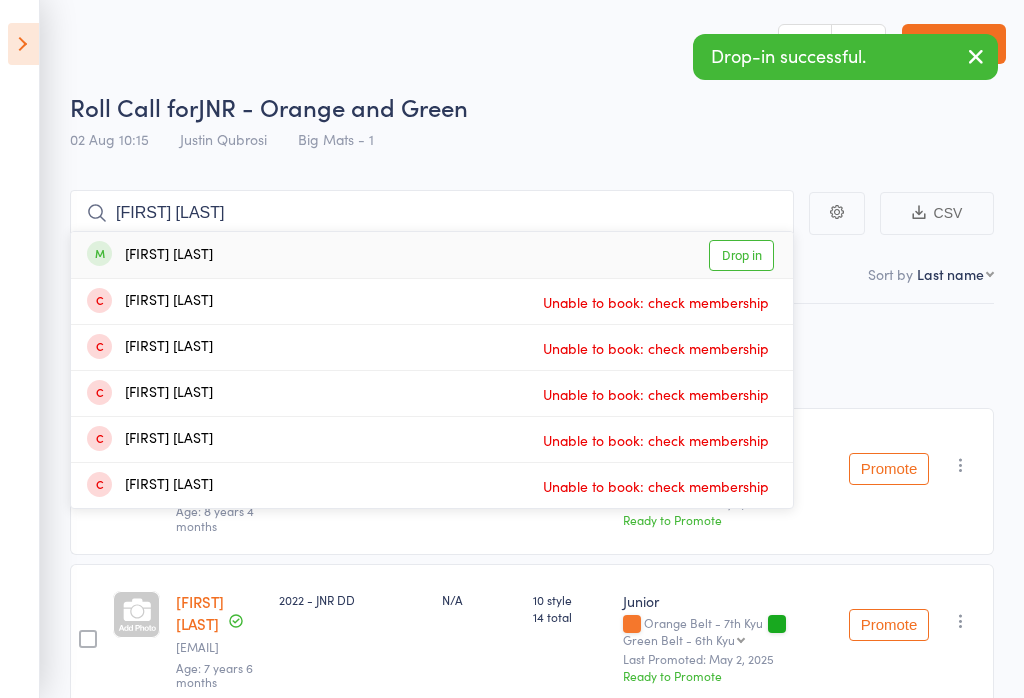 click on "Drop in" at bounding box center [741, 255] 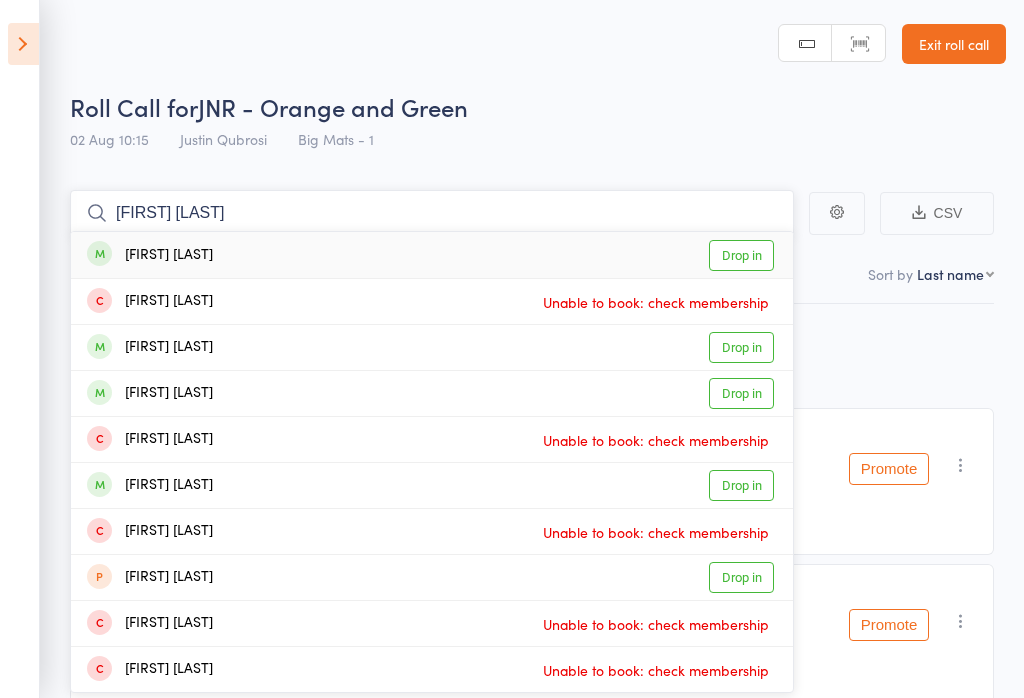 type on "leila kula" 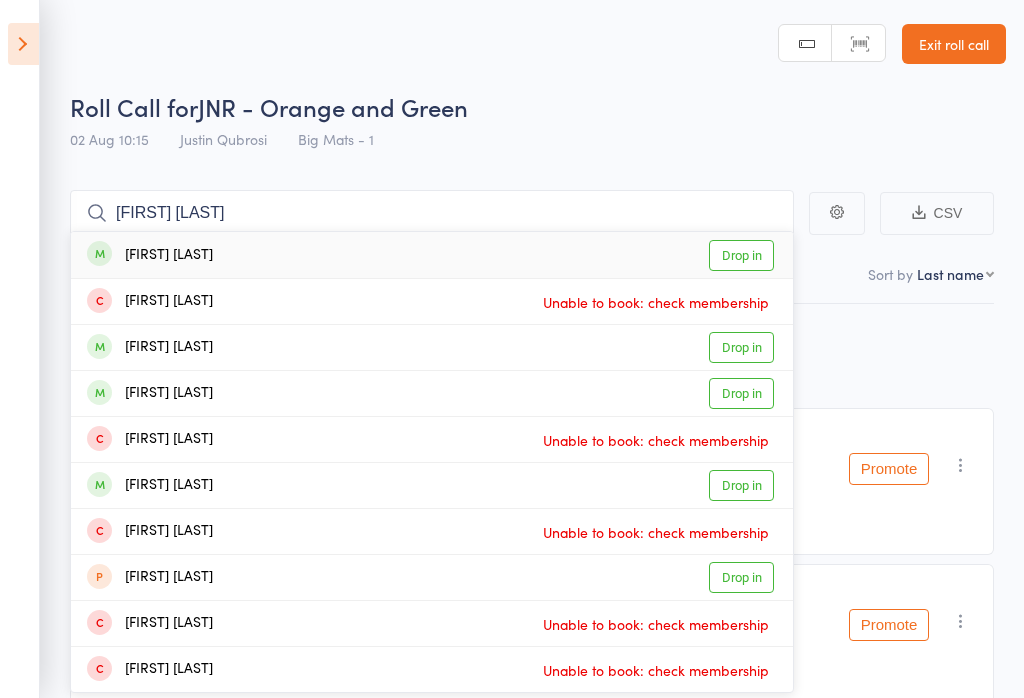 click on "Drop in" at bounding box center (741, 255) 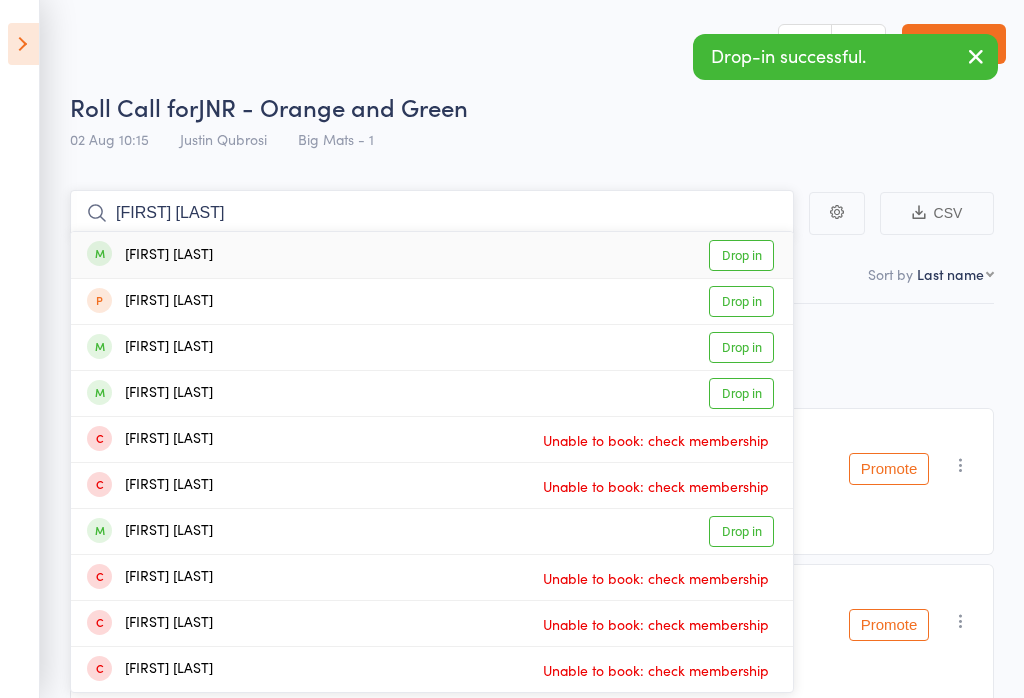type on "lelia rodhan" 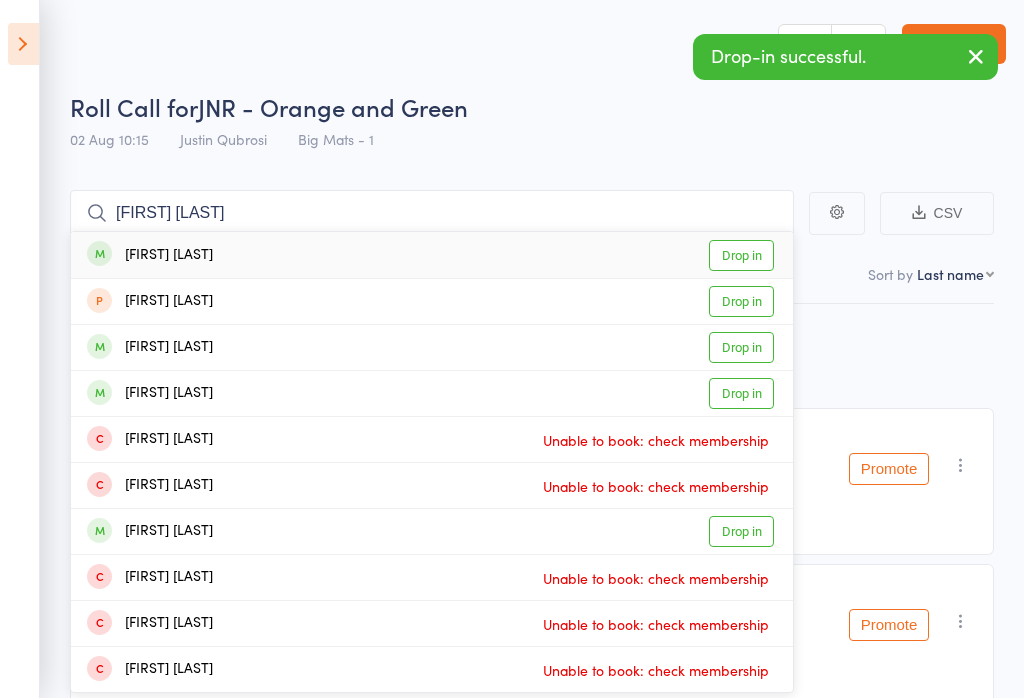 click on "Drop in" at bounding box center [741, 255] 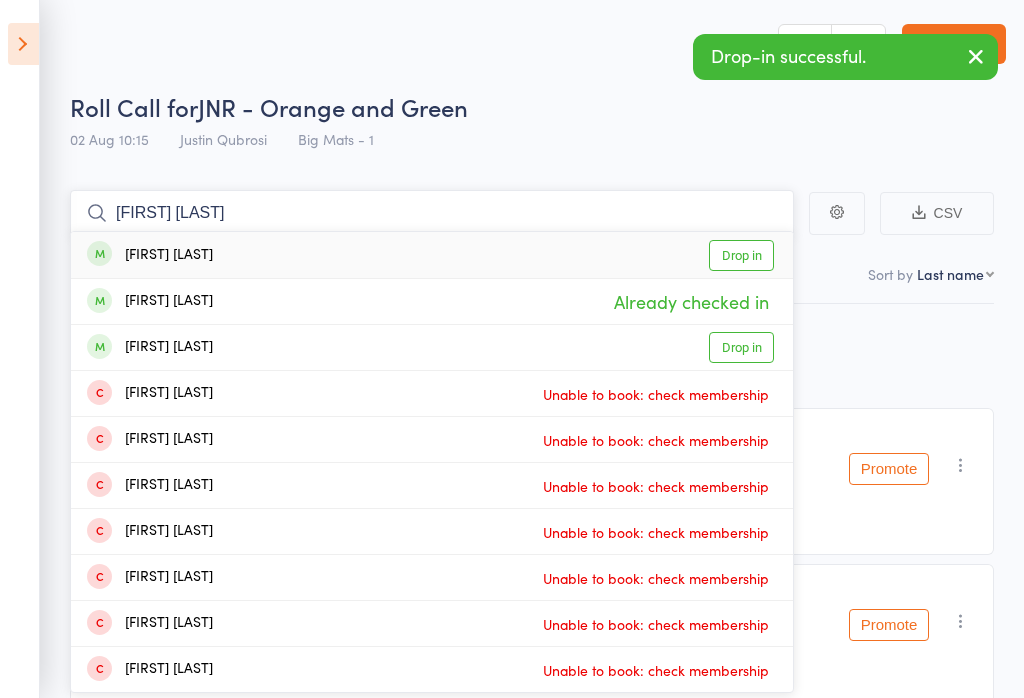 type on "zara kula" 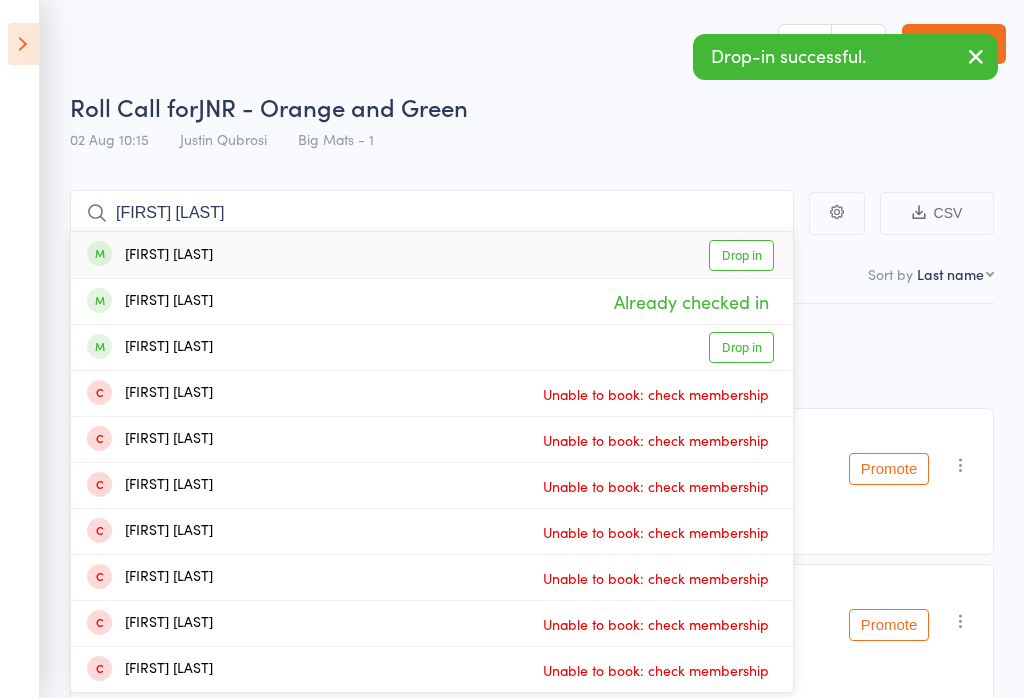 click on "Drop in" at bounding box center (741, 255) 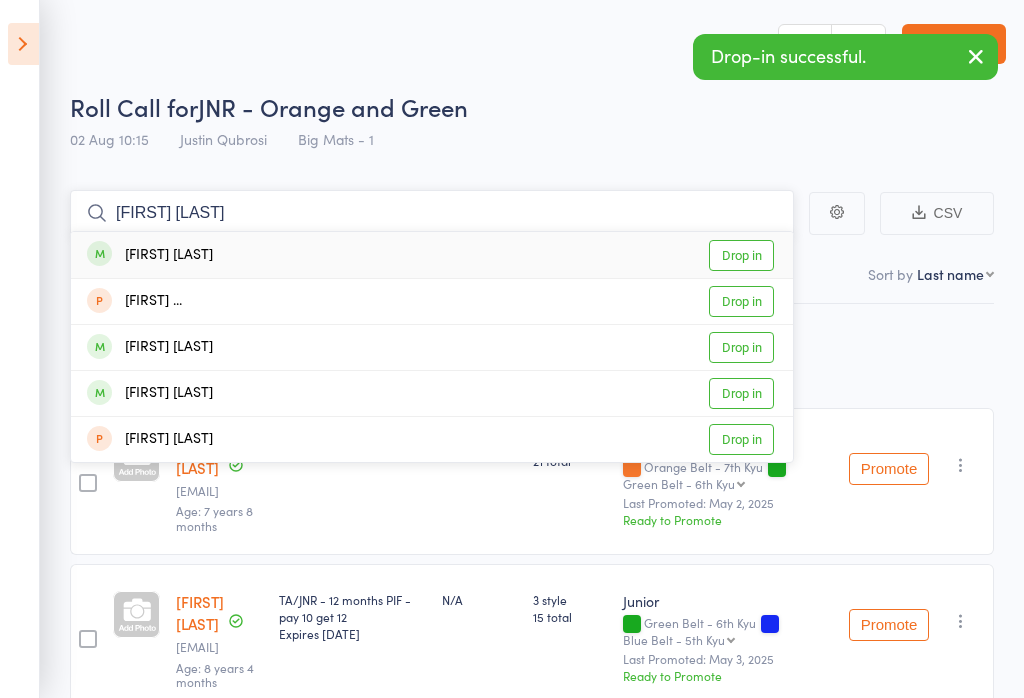 type on "tamsin duff" 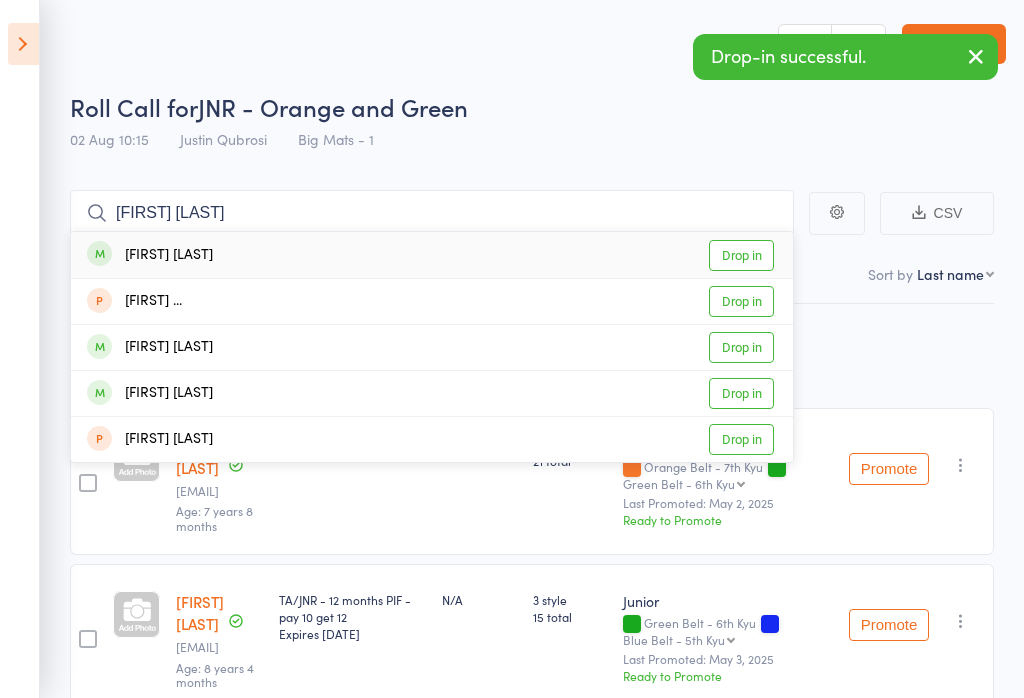 click on "Drop in" at bounding box center [741, 255] 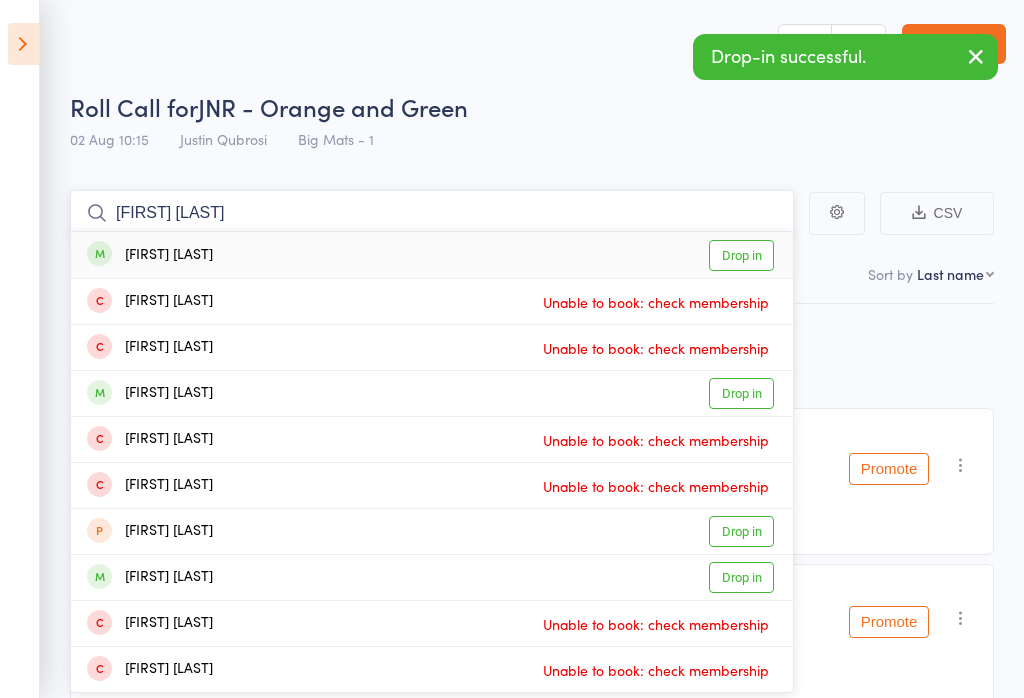 type on "aidan arm" 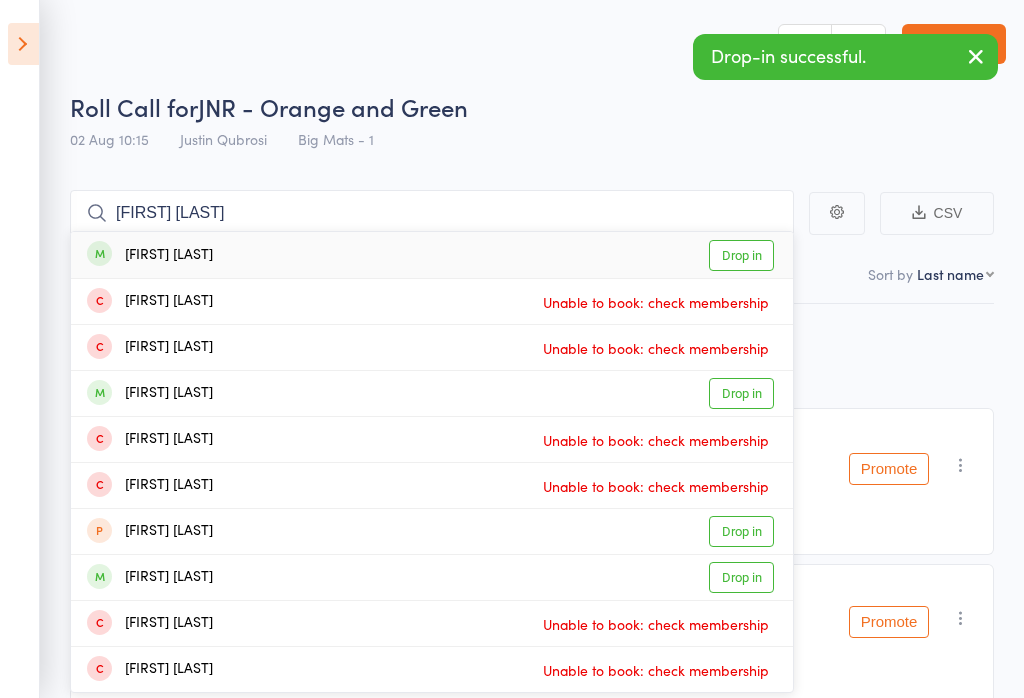 click on "Drop in" at bounding box center (741, 255) 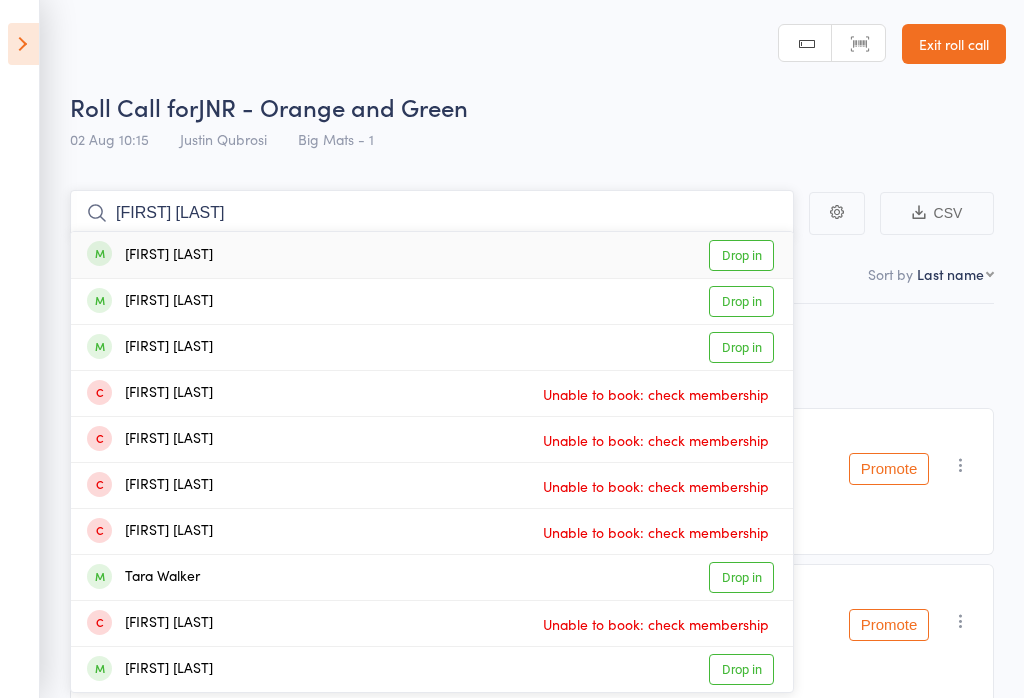 type on "amelia tara" 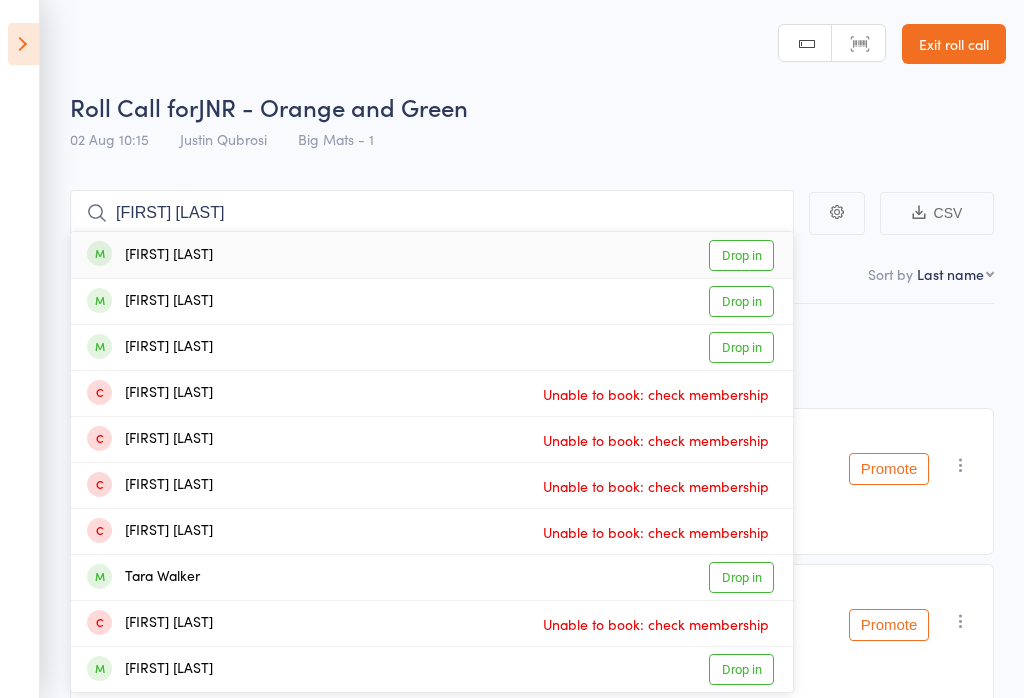 click on "Drop in" at bounding box center (741, 255) 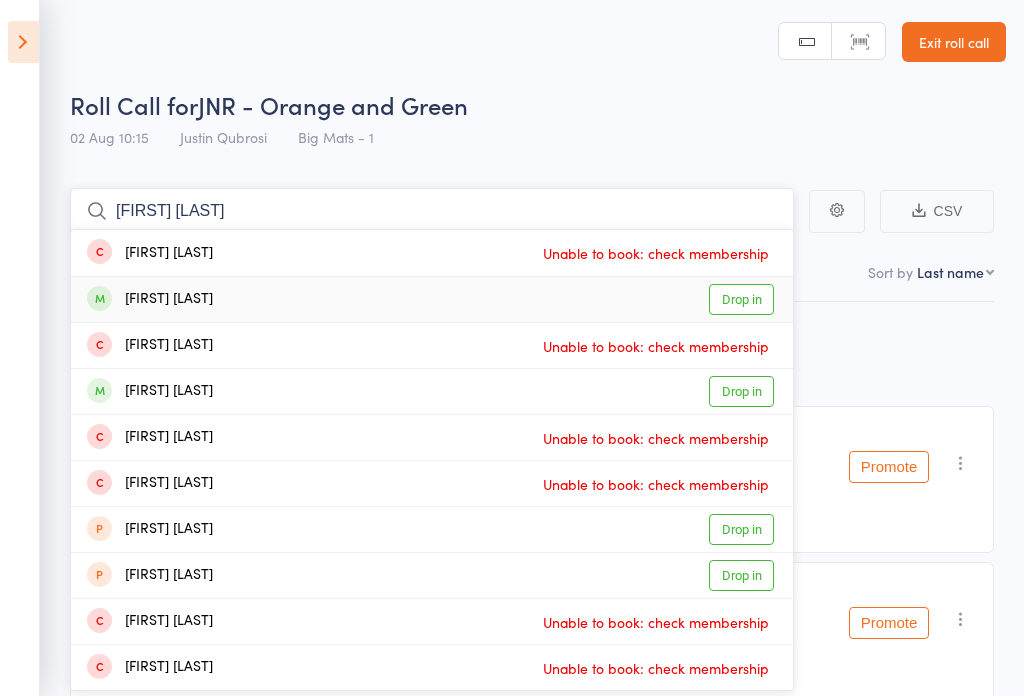 type on "sophie chezz" 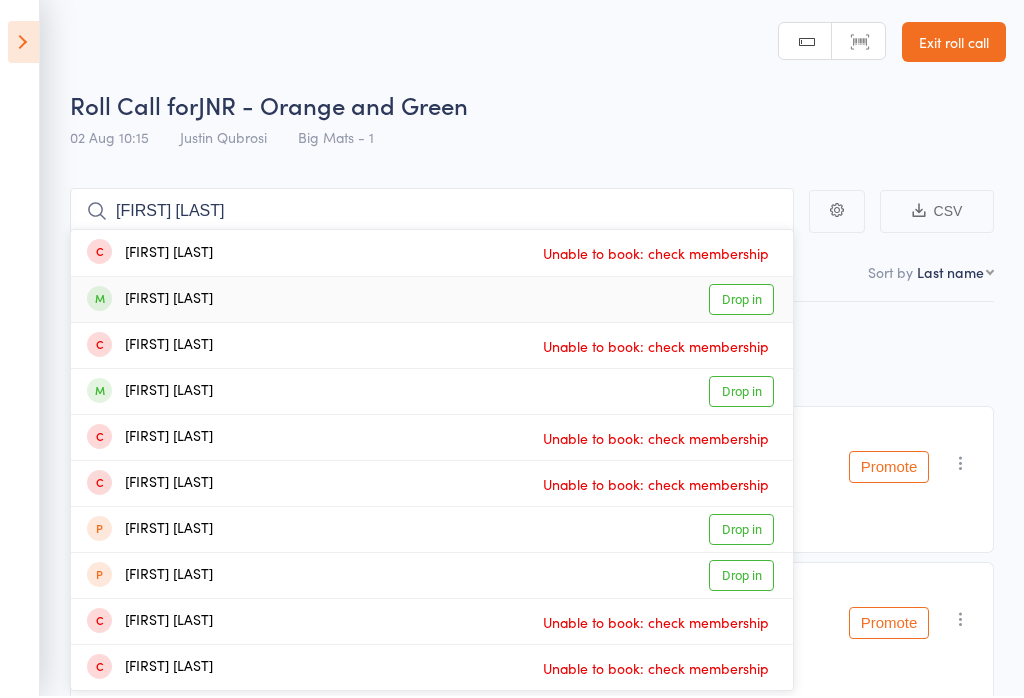 click on "Drop in" at bounding box center (741, 301) 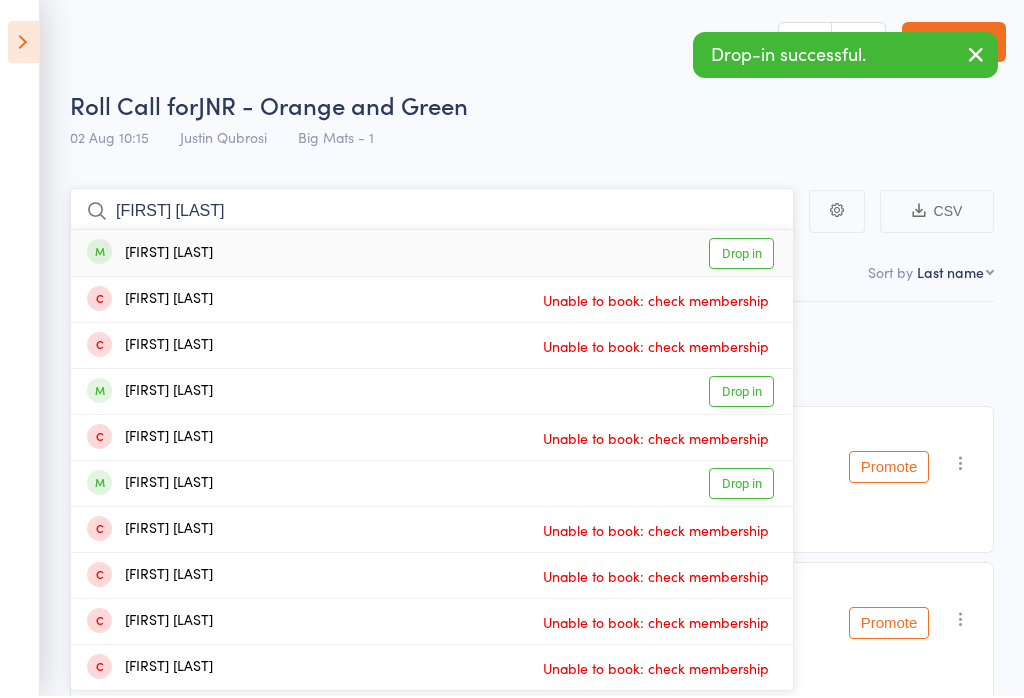 type on "max les" 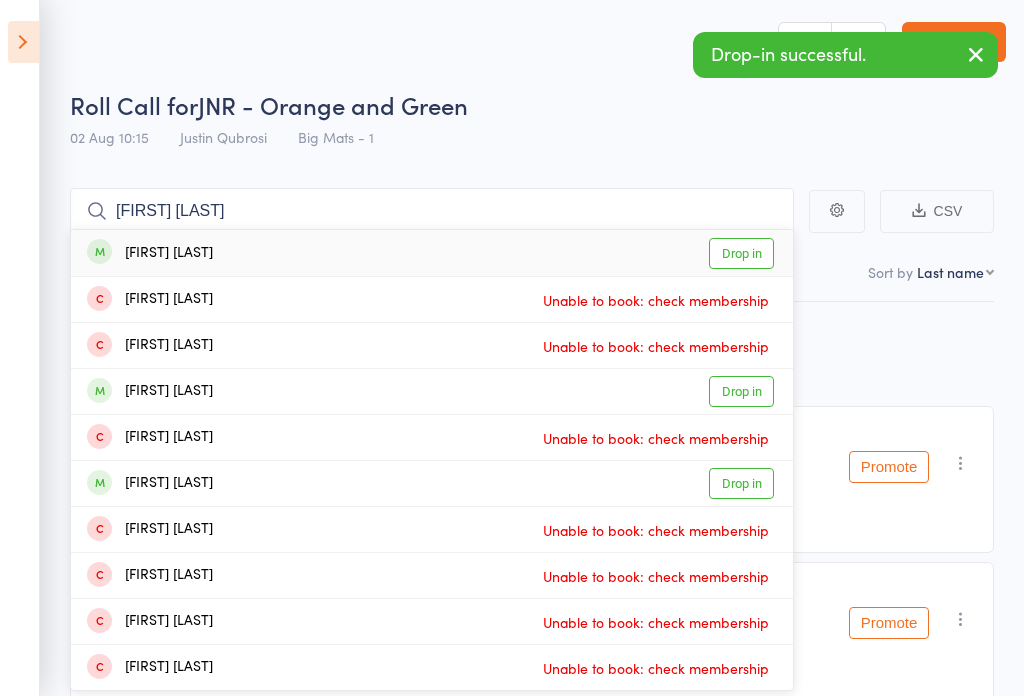 click on "Drop in" at bounding box center [741, 255] 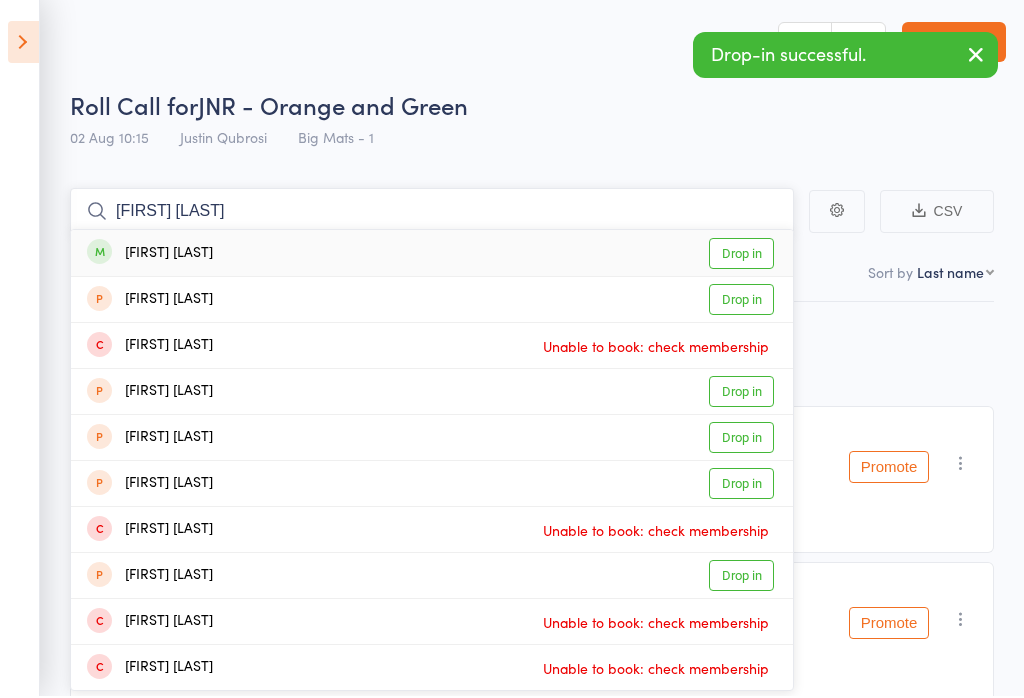 type on "sarah c" 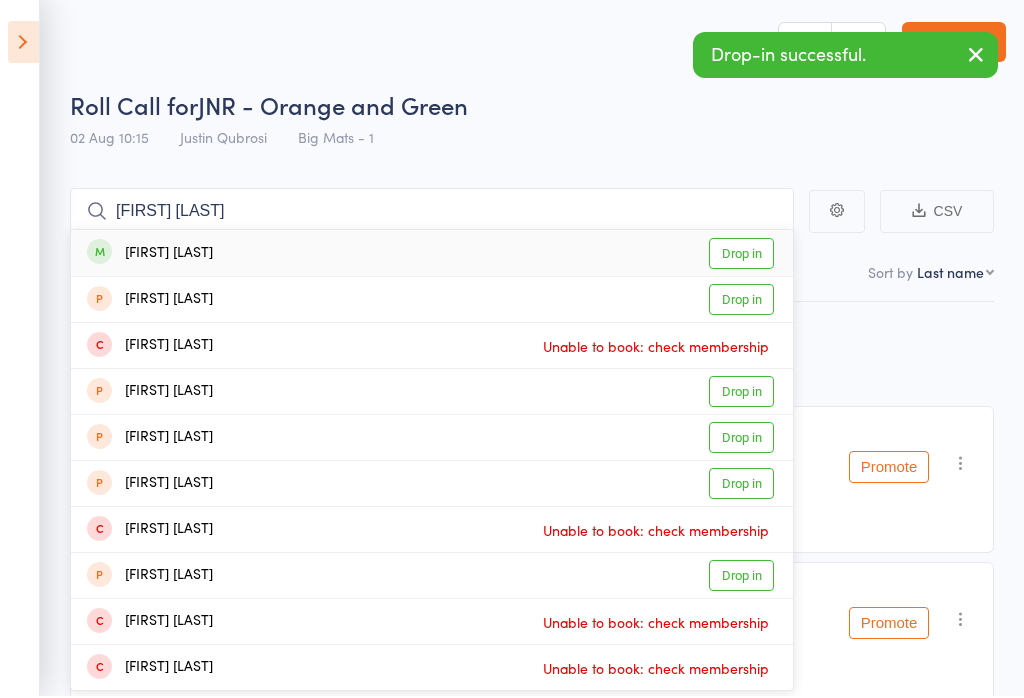click on "Sarah Cilmi Drop in" at bounding box center [432, 255] 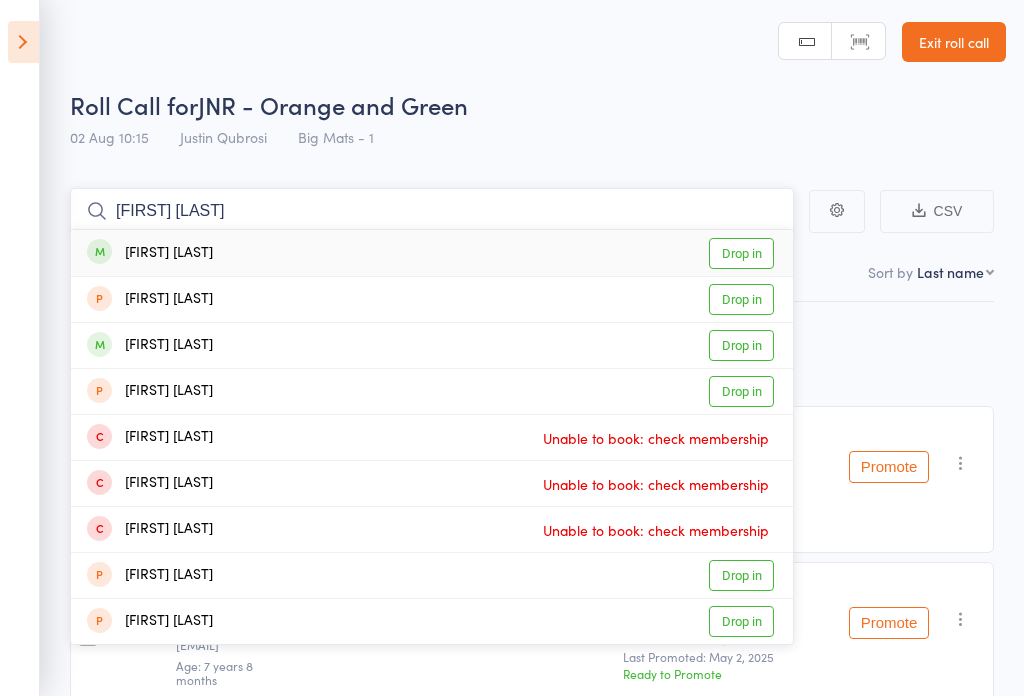 type on "nashmin davo" 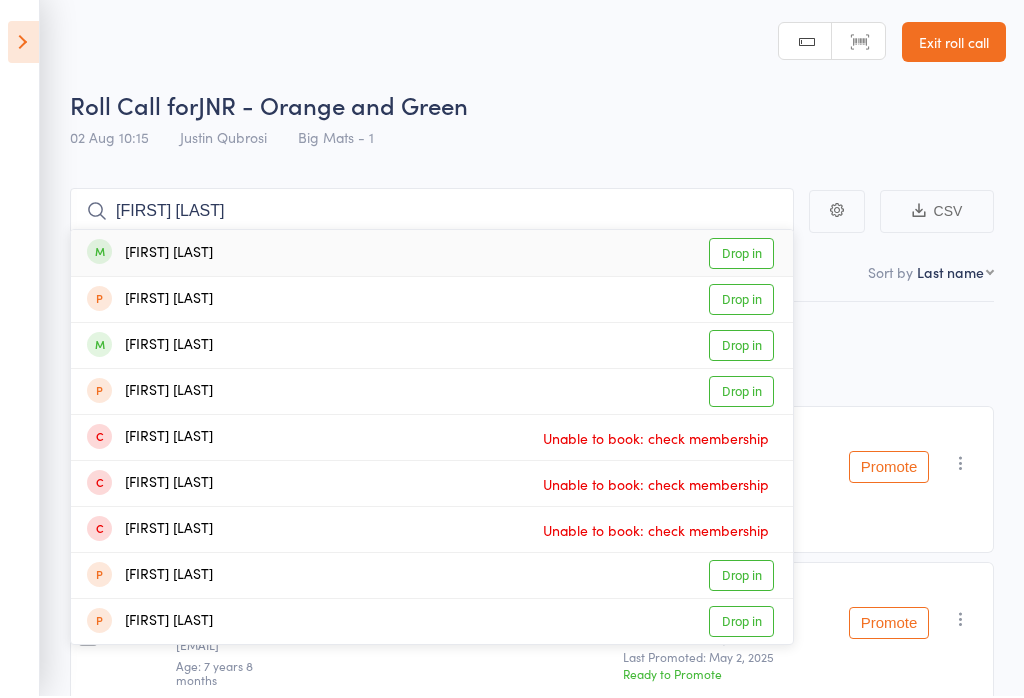 click on "Drop in" at bounding box center [741, 255] 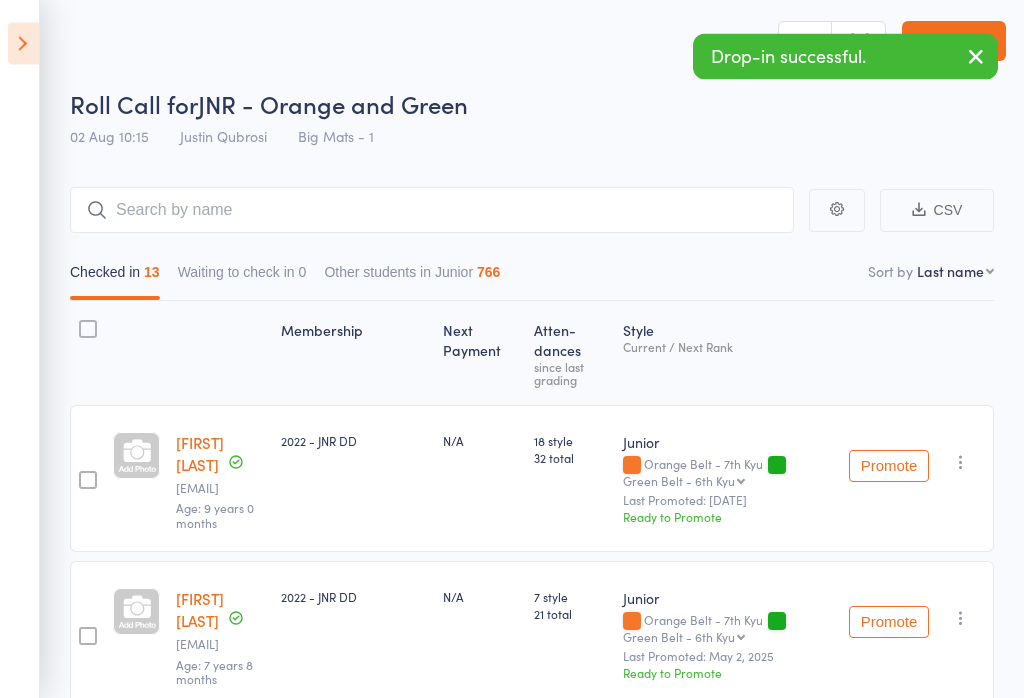 scroll, scrollTop: 0, scrollLeft: 0, axis: both 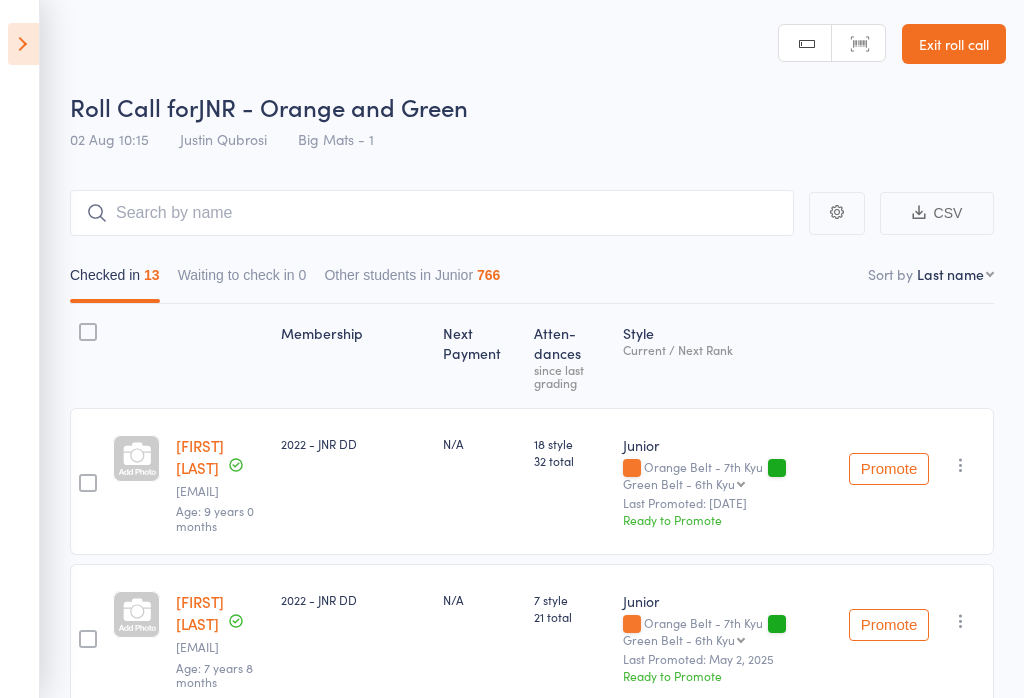 click on "Exit roll call" at bounding box center [954, 44] 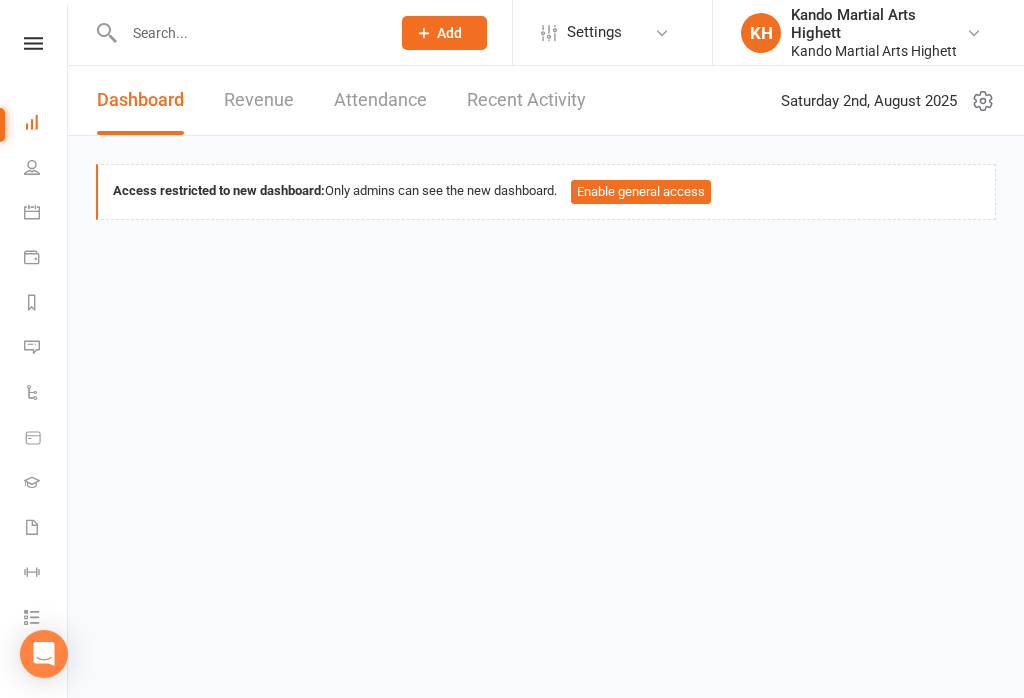 scroll, scrollTop: 0, scrollLeft: 0, axis: both 